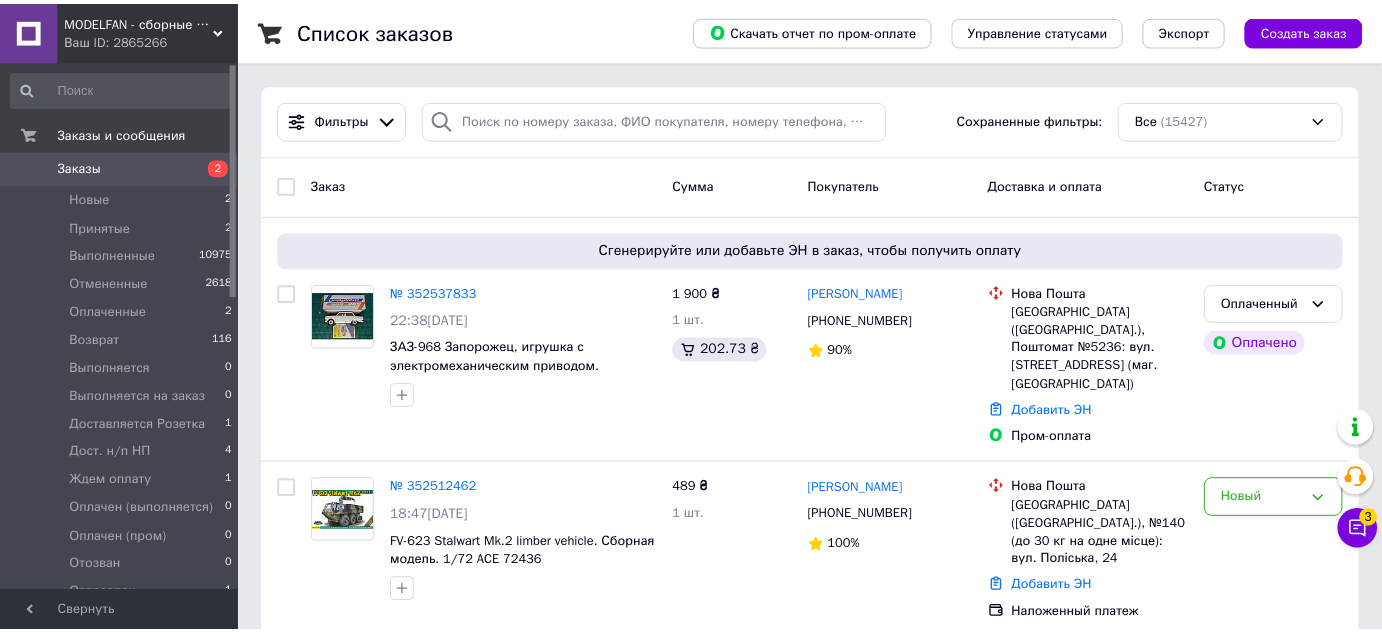 scroll, scrollTop: 0, scrollLeft: 0, axis: both 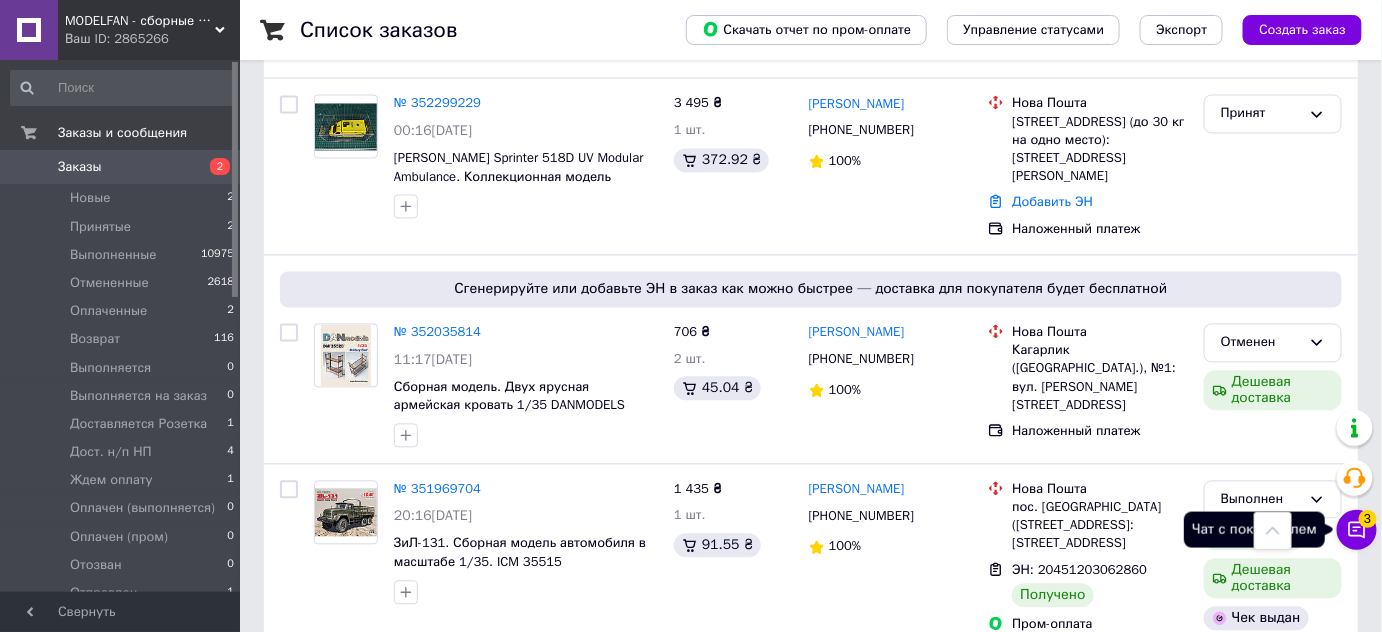 click 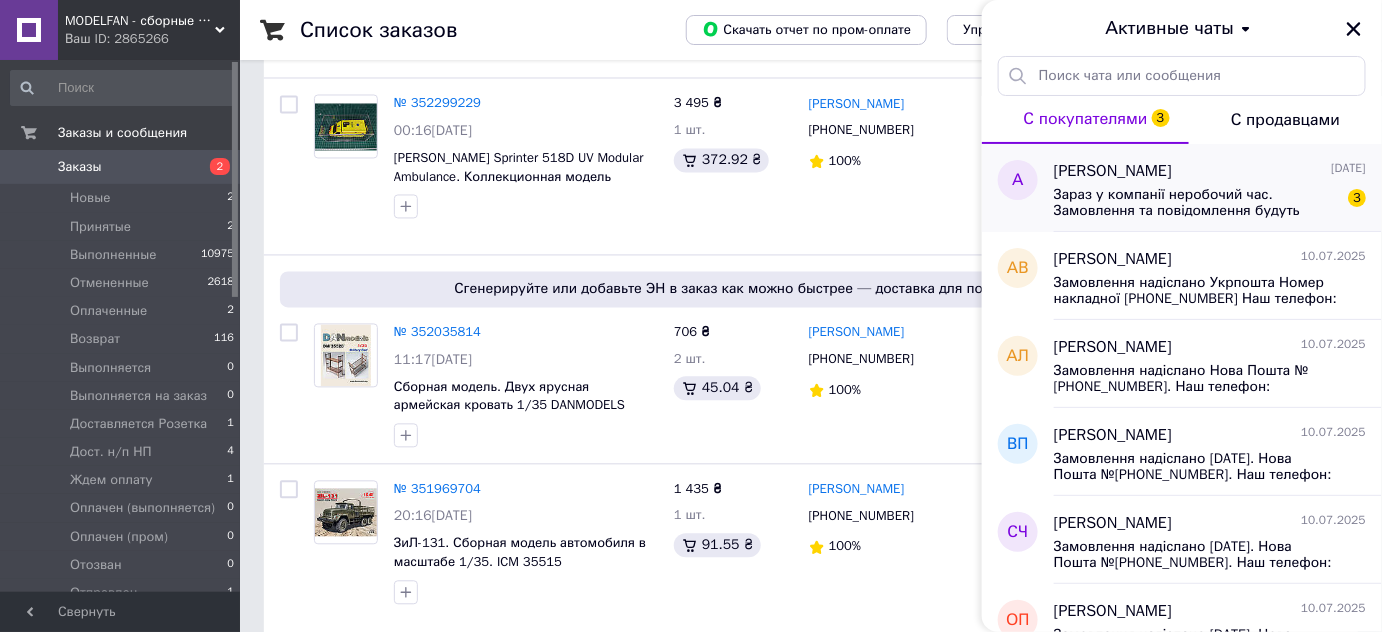 click on "Зараз у компанії неробочий час. Замовлення та повідомлення будуть оброблені з 09:00 найближчого робочого дня (14.07)" at bounding box center (1196, 203) 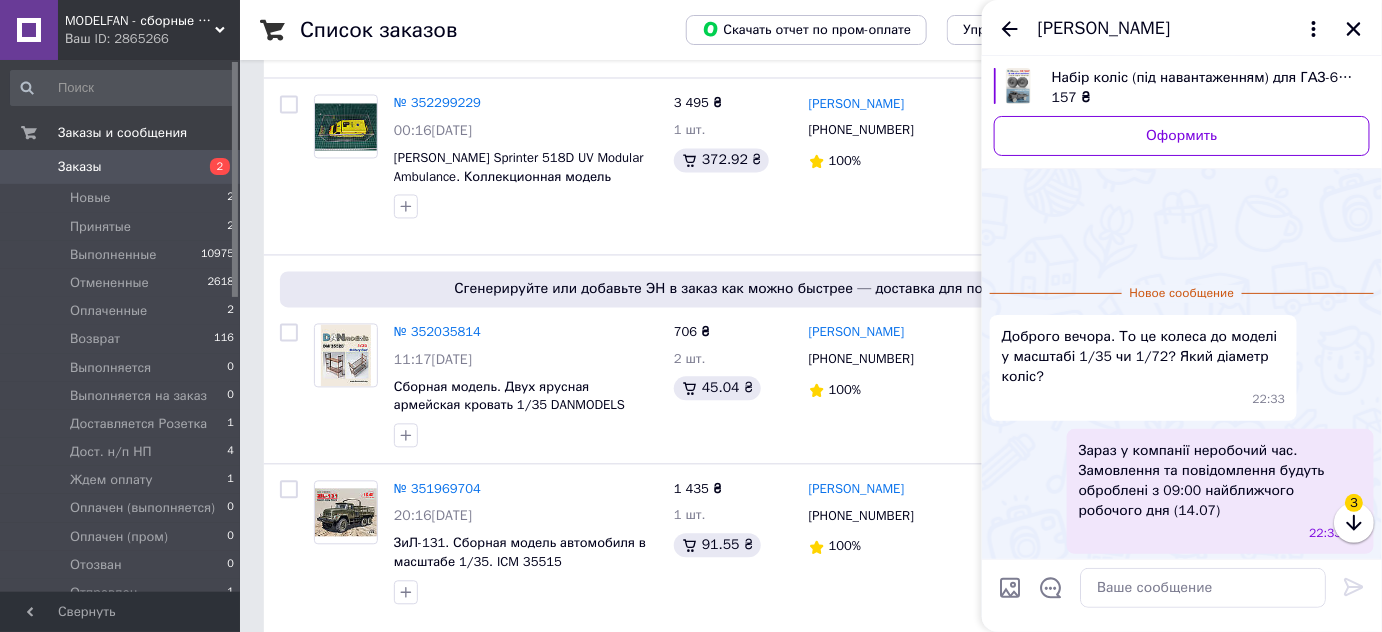 scroll, scrollTop: 56, scrollLeft: 0, axis: vertical 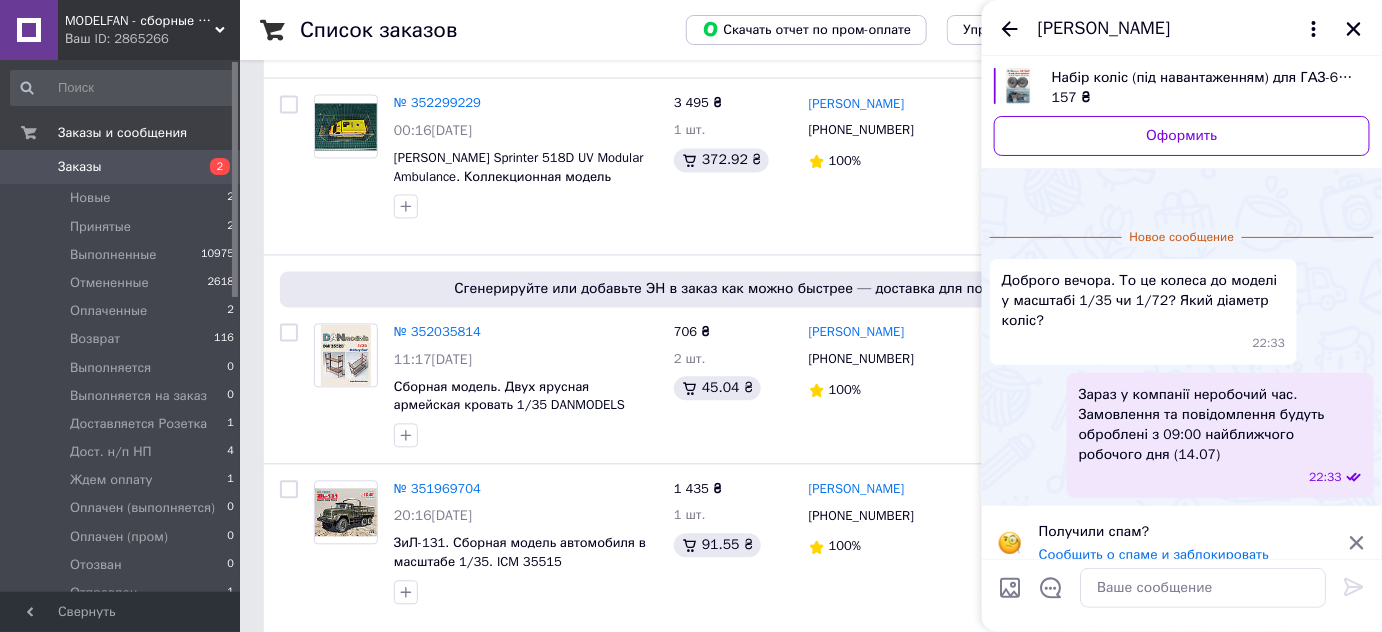 click 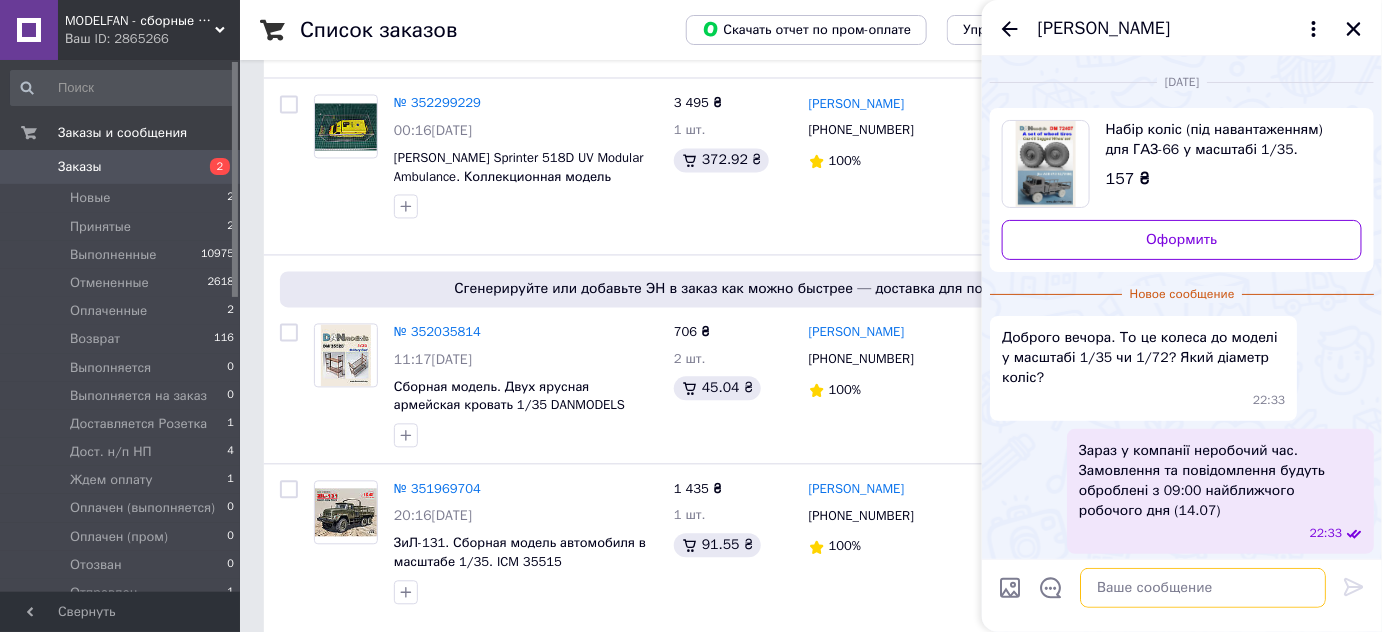 click at bounding box center (1203, 588) 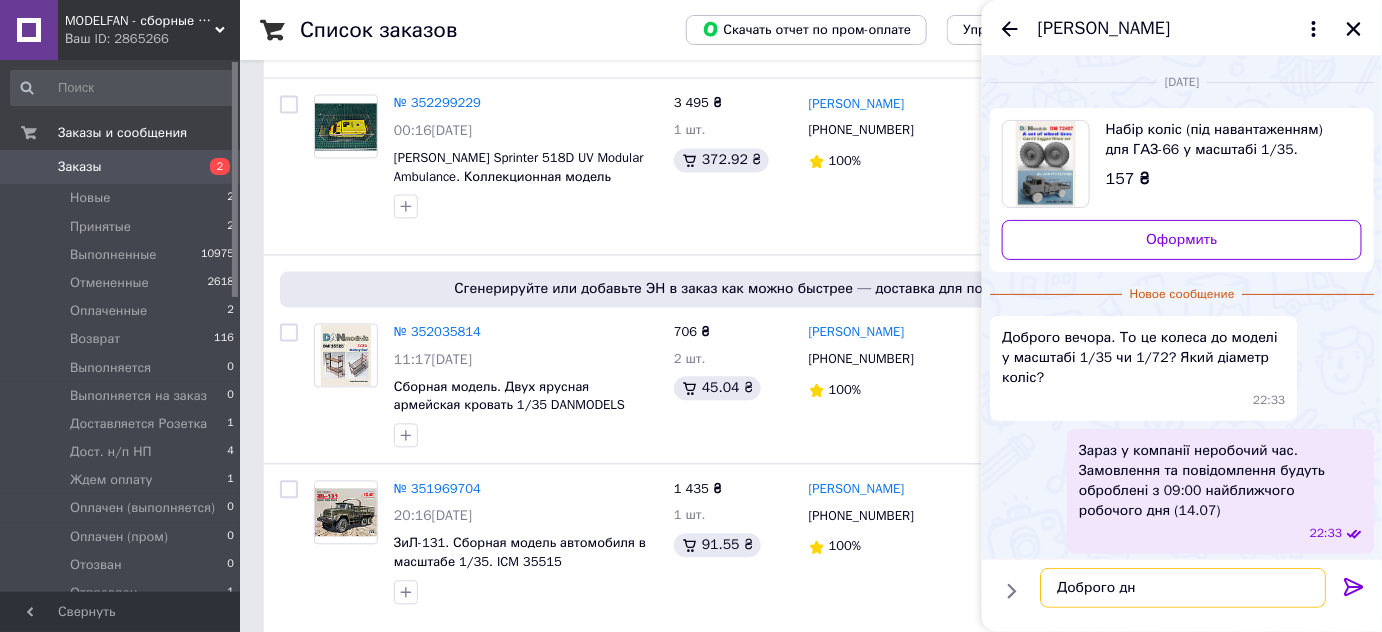 type on "Доброго дня" 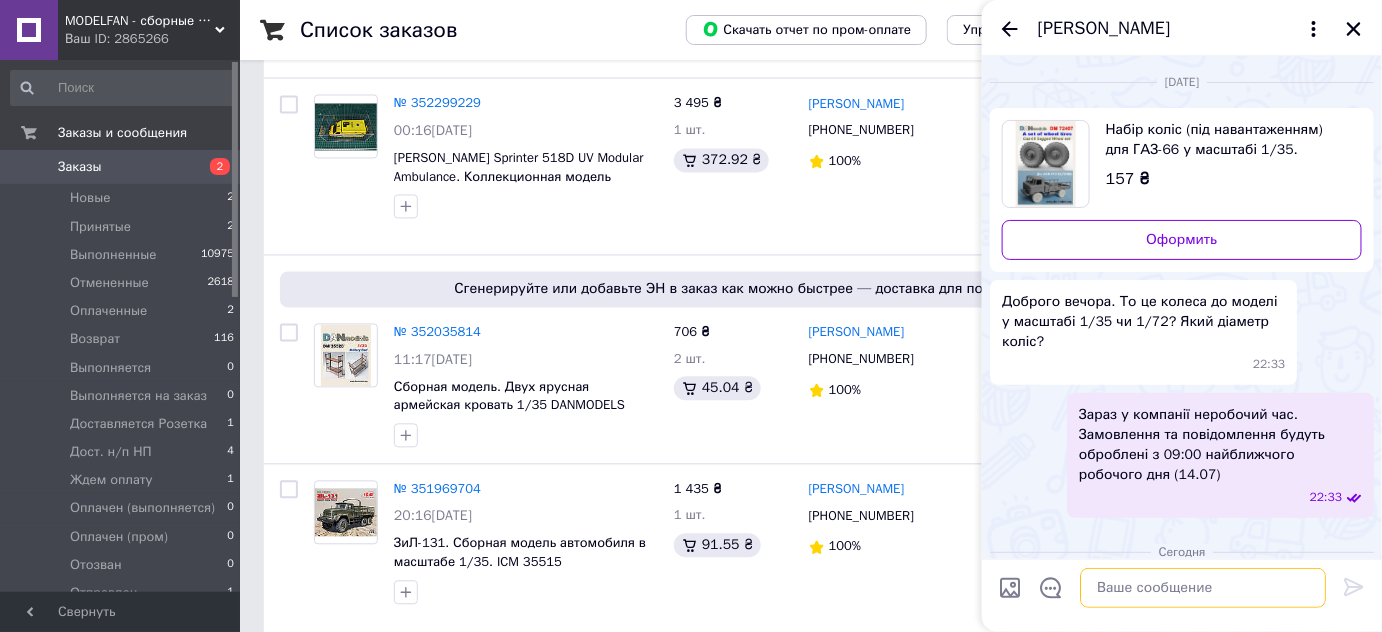 scroll, scrollTop: 51, scrollLeft: 0, axis: vertical 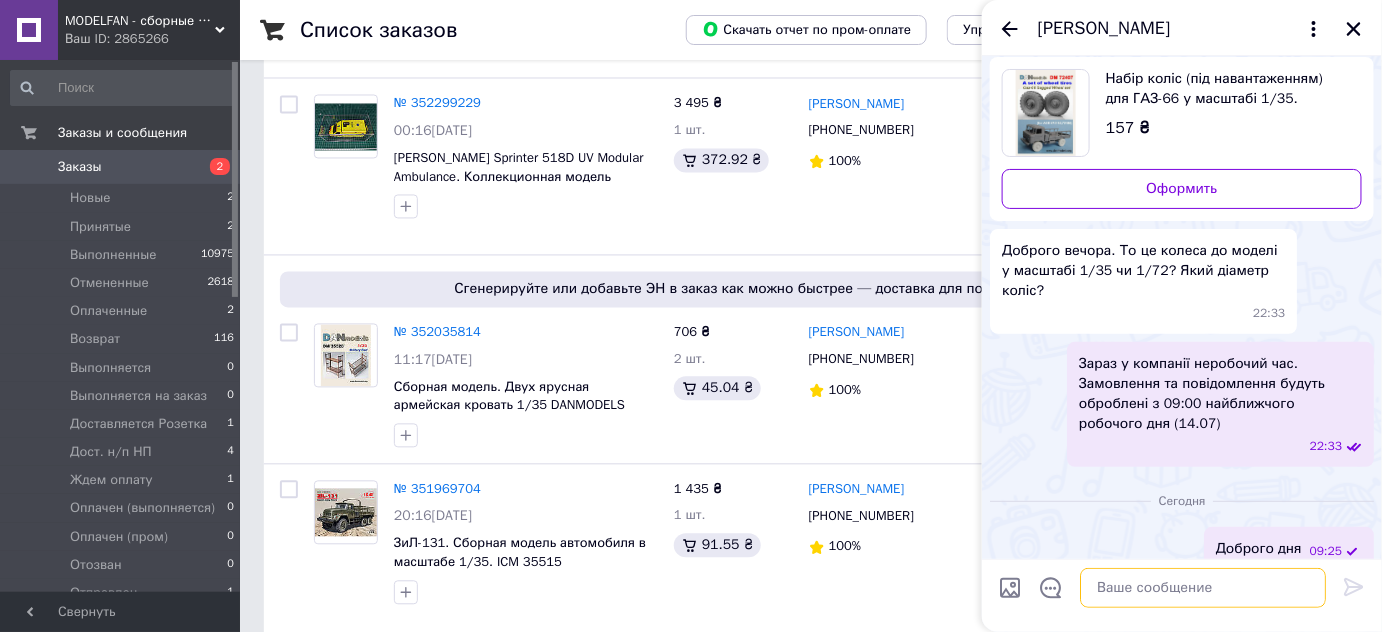 paste on "Набір коліс (під навантаженням) для ГАЗ-66 у масштабі 1/72" 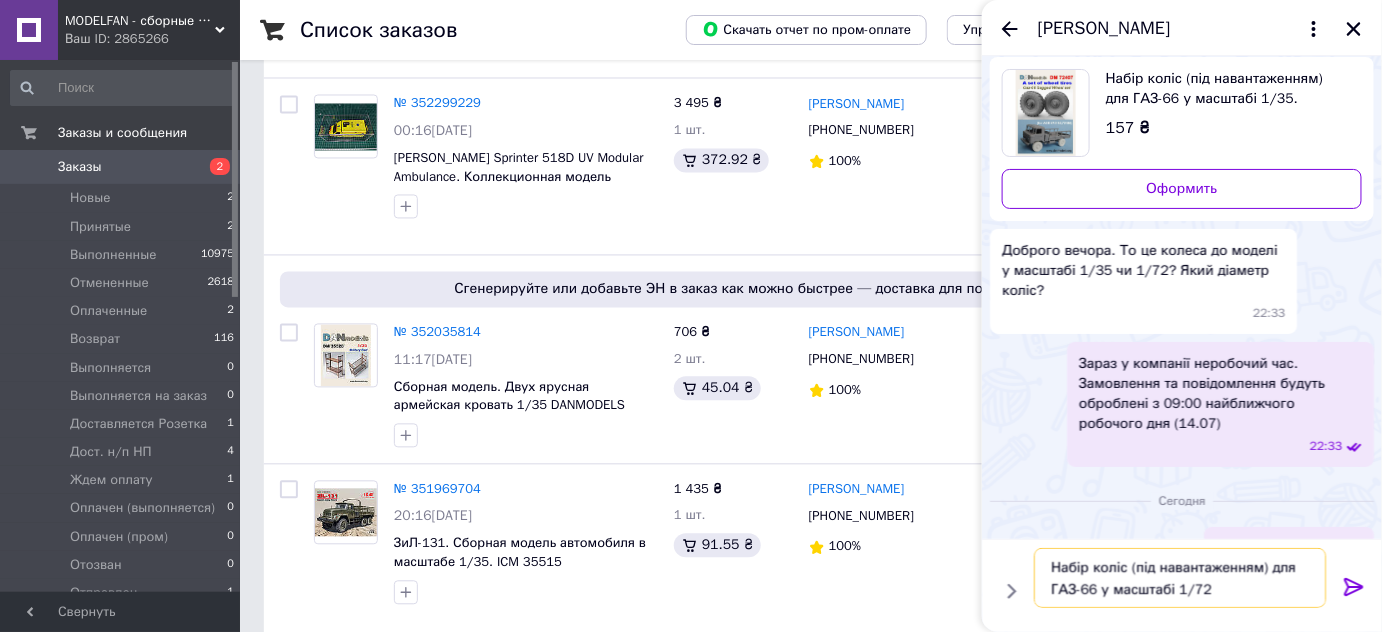 scroll, scrollTop: 1, scrollLeft: 0, axis: vertical 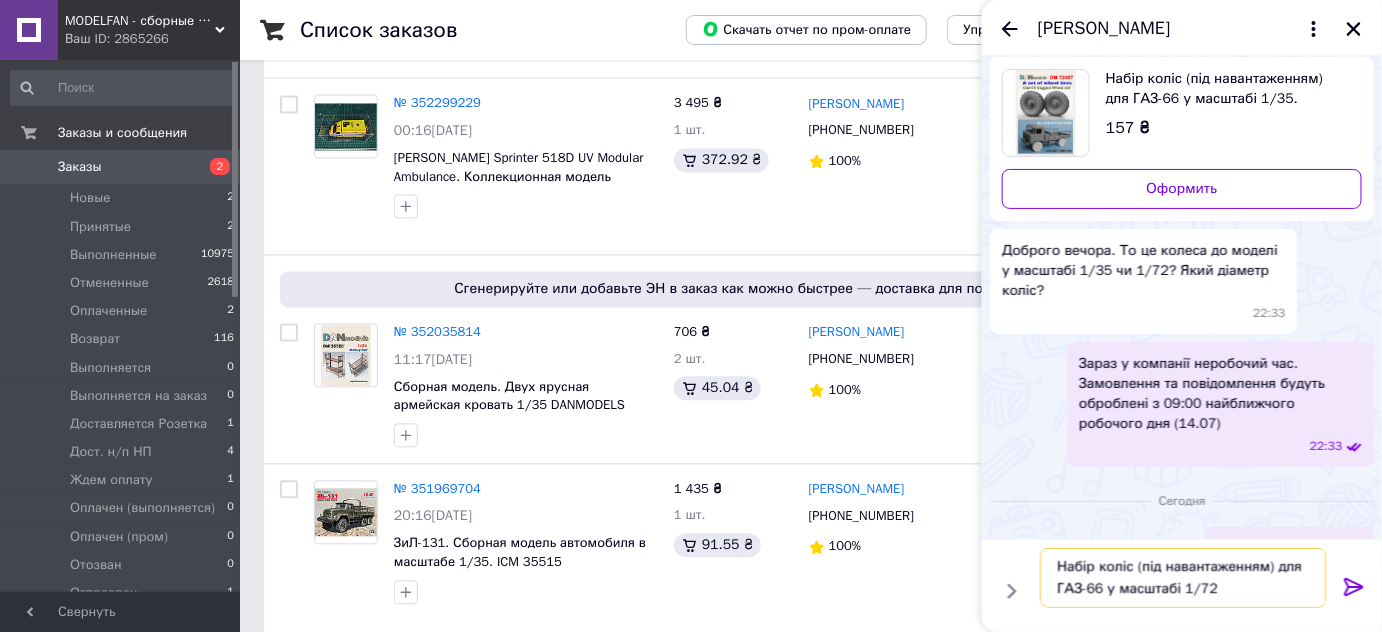 drag, startPoint x: 1133, startPoint y: 569, endPoint x: 1100, endPoint y: 595, distance: 42.0119 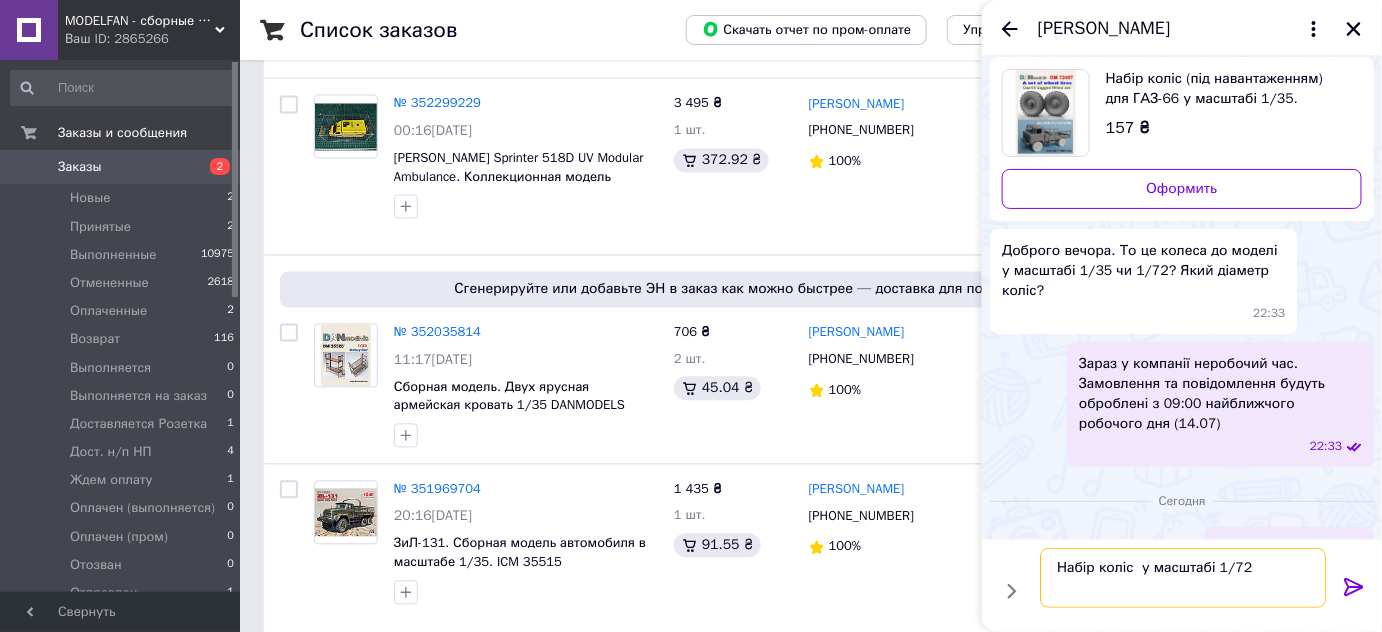 scroll, scrollTop: 0, scrollLeft: 0, axis: both 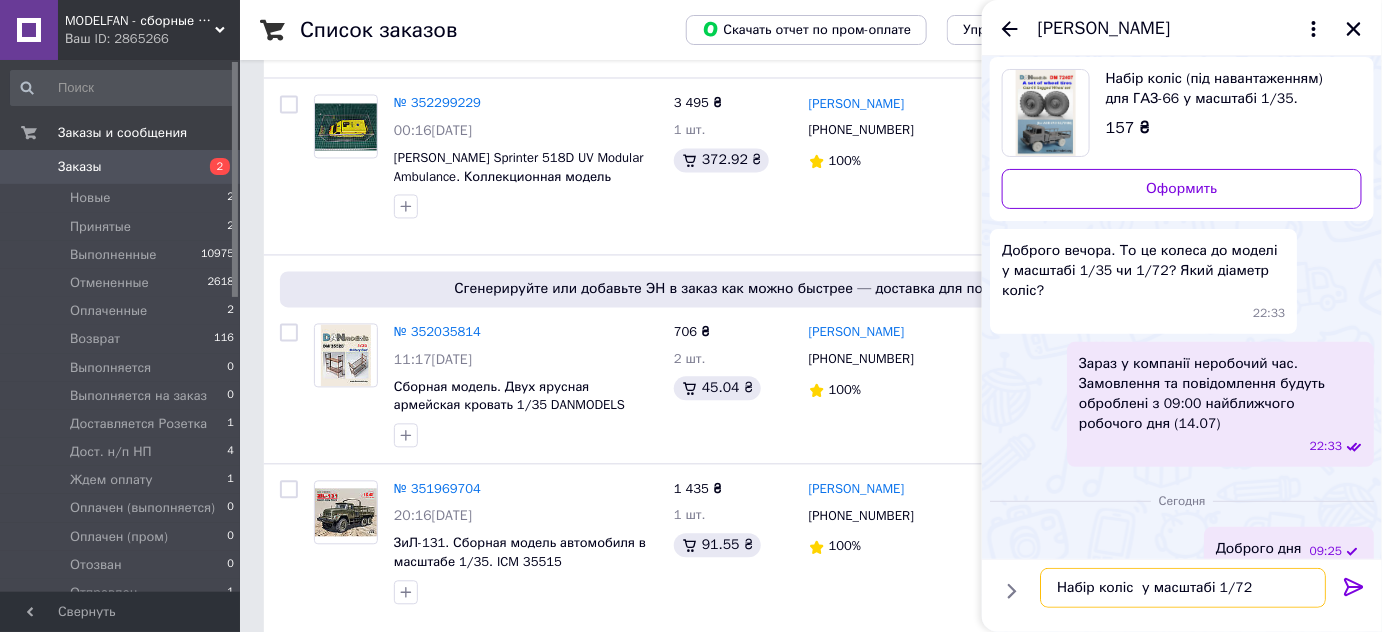 type 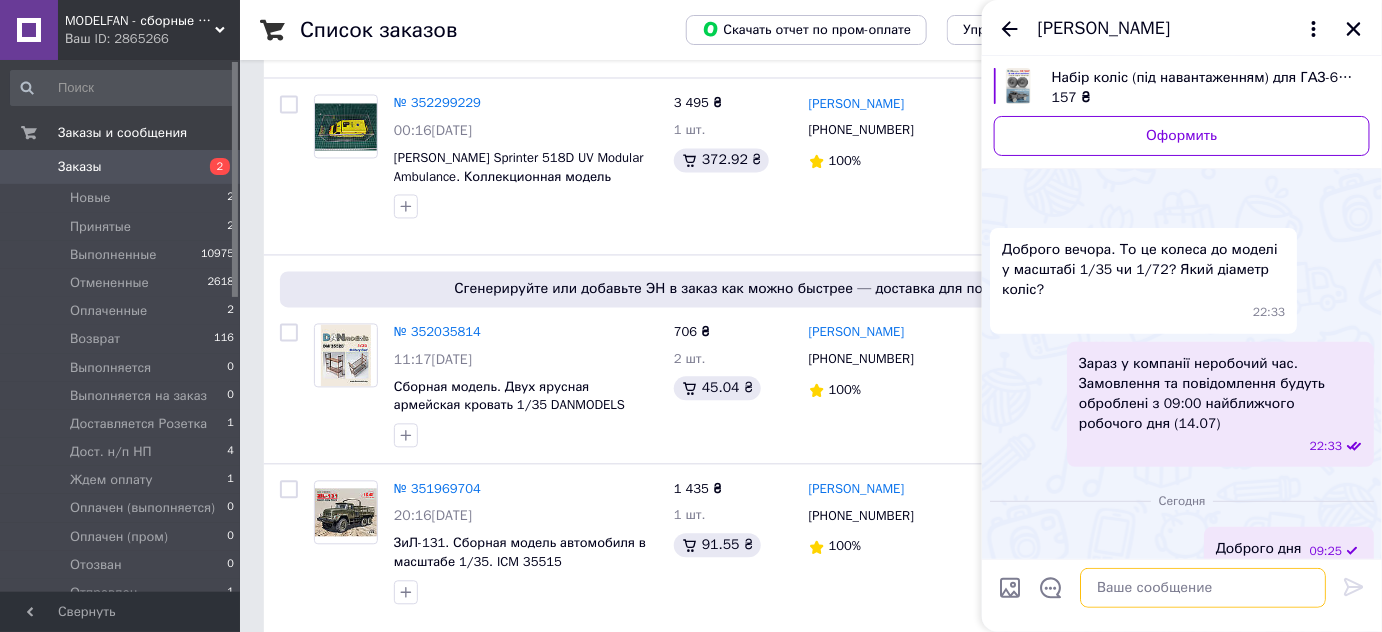 scroll, scrollTop: 104, scrollLeft: 0, axis: vertical 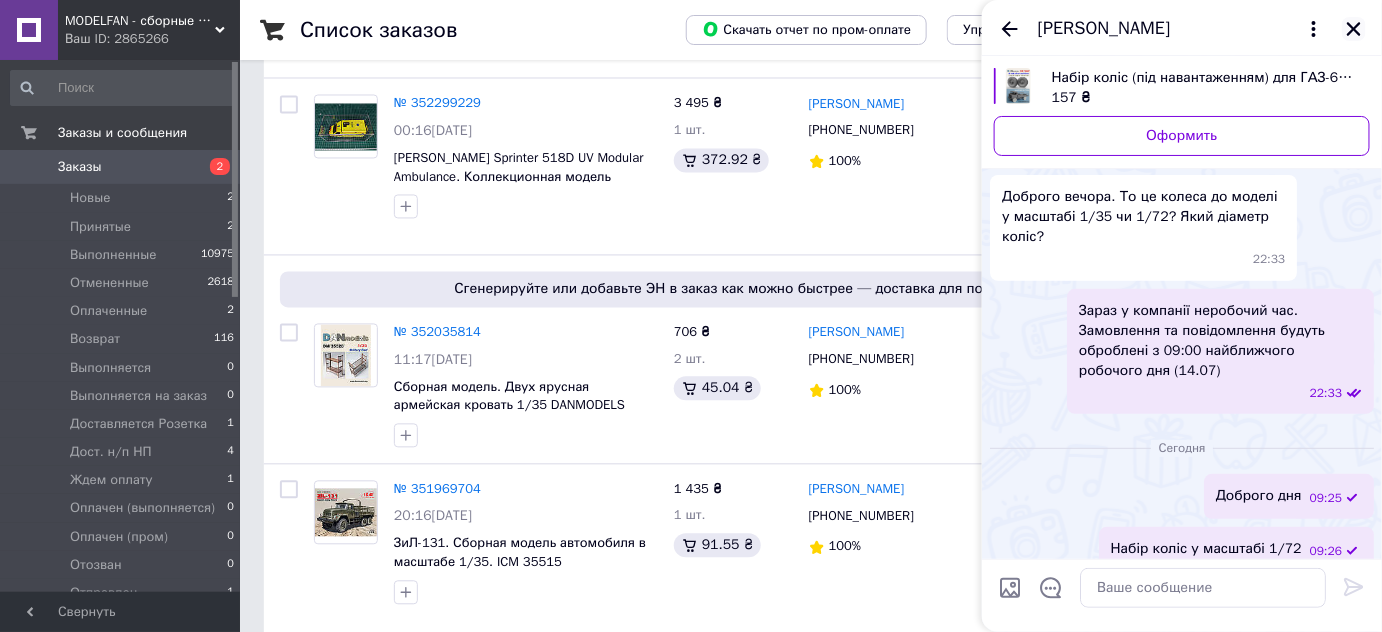 click 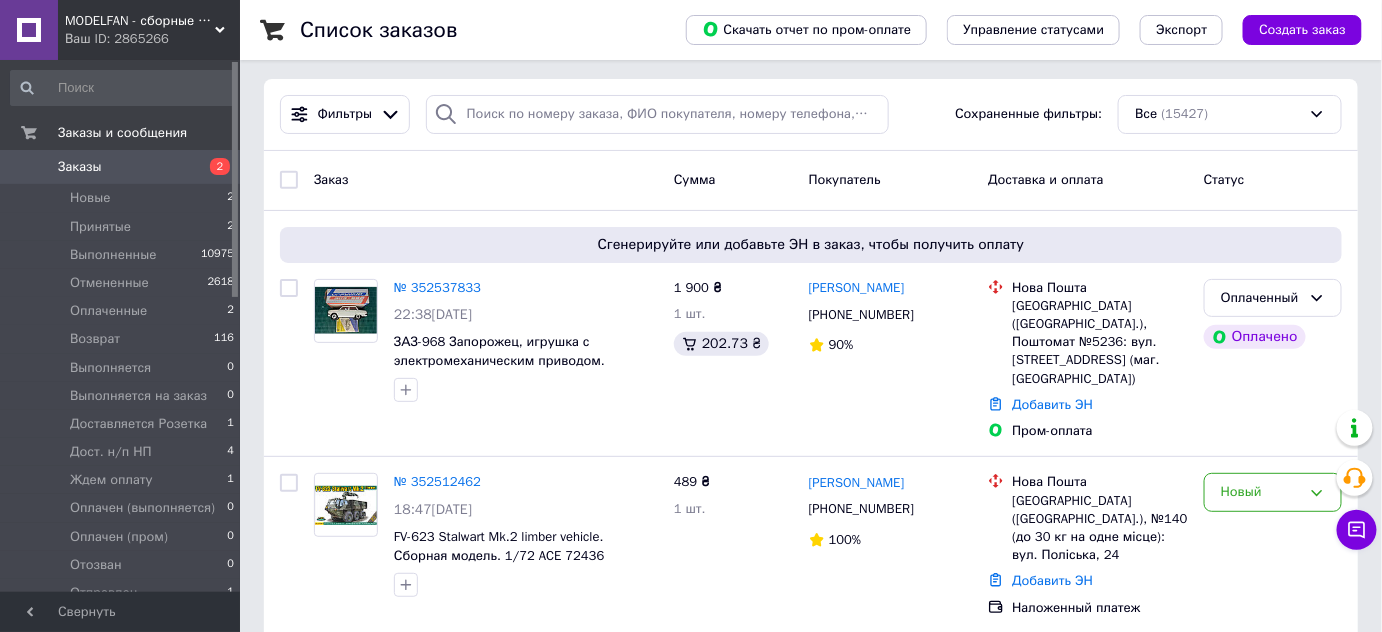 scroll, scrollTop: 0, scrollLeft: 0, axis: both 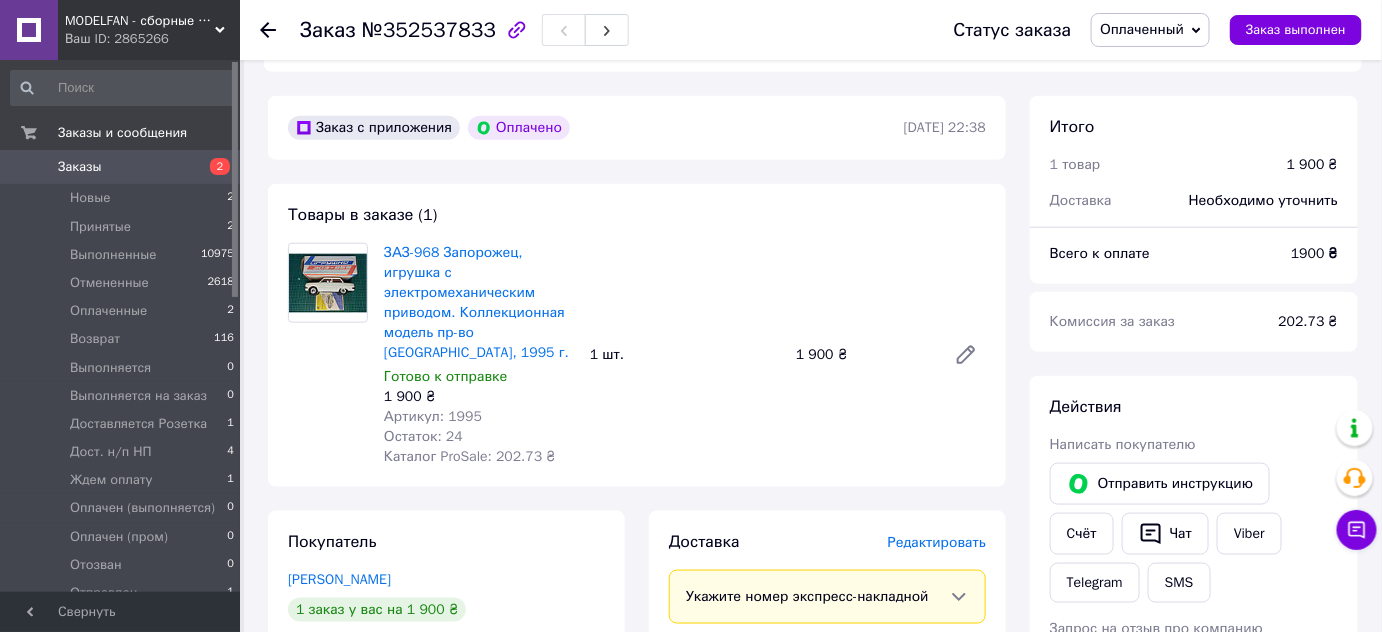 click on "Оплаченный" at bounding box center (1150, 30) 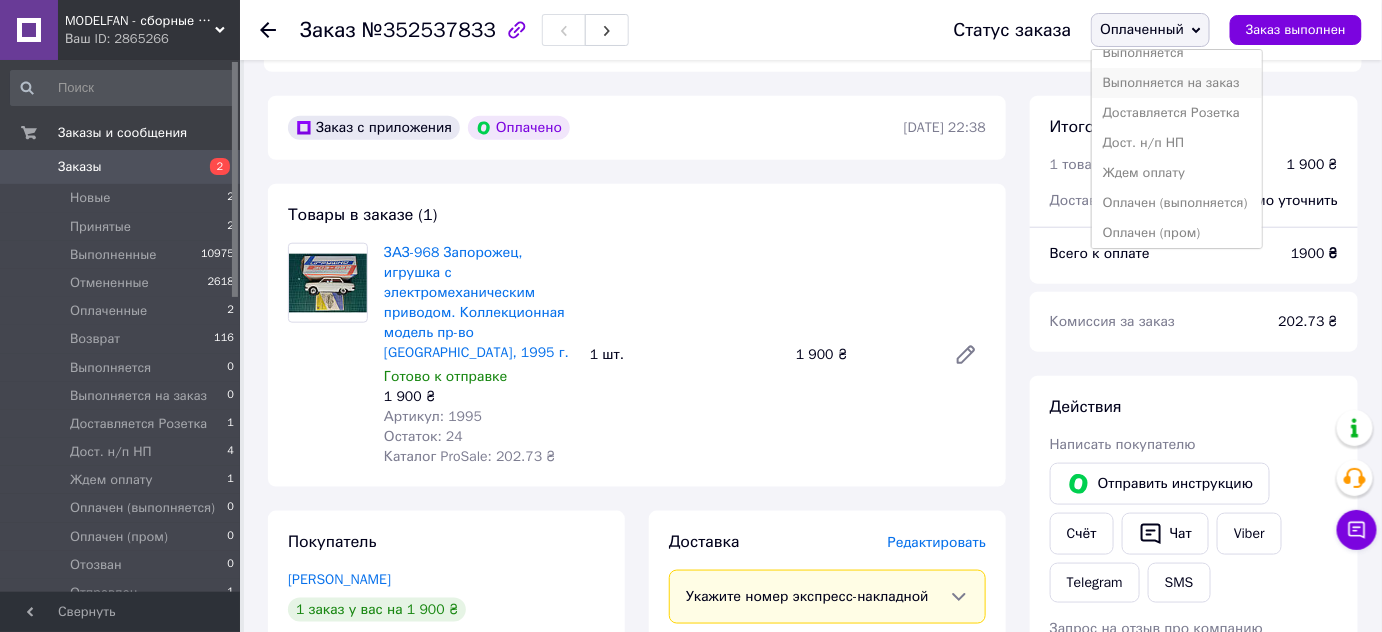 scroll, scrollTop: 181, scrollLeft: 0, axis: vertical 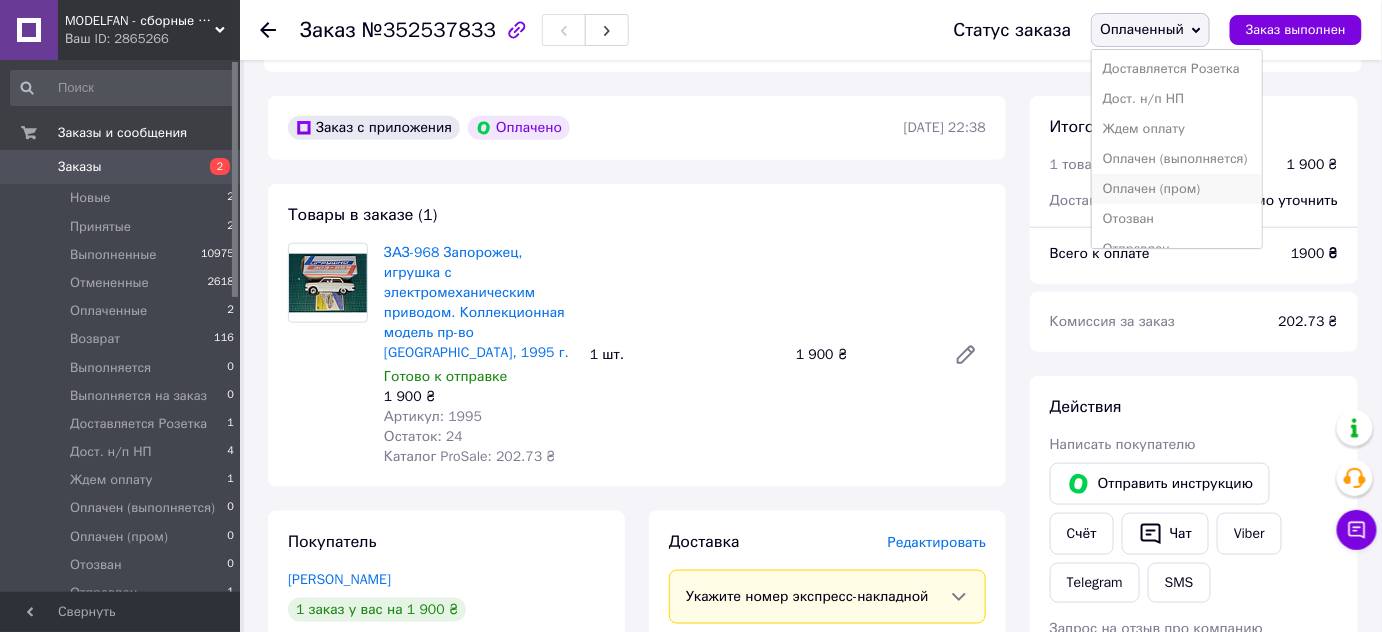 click on "Оплачен (пром)" at bounding box center [1177, 189] 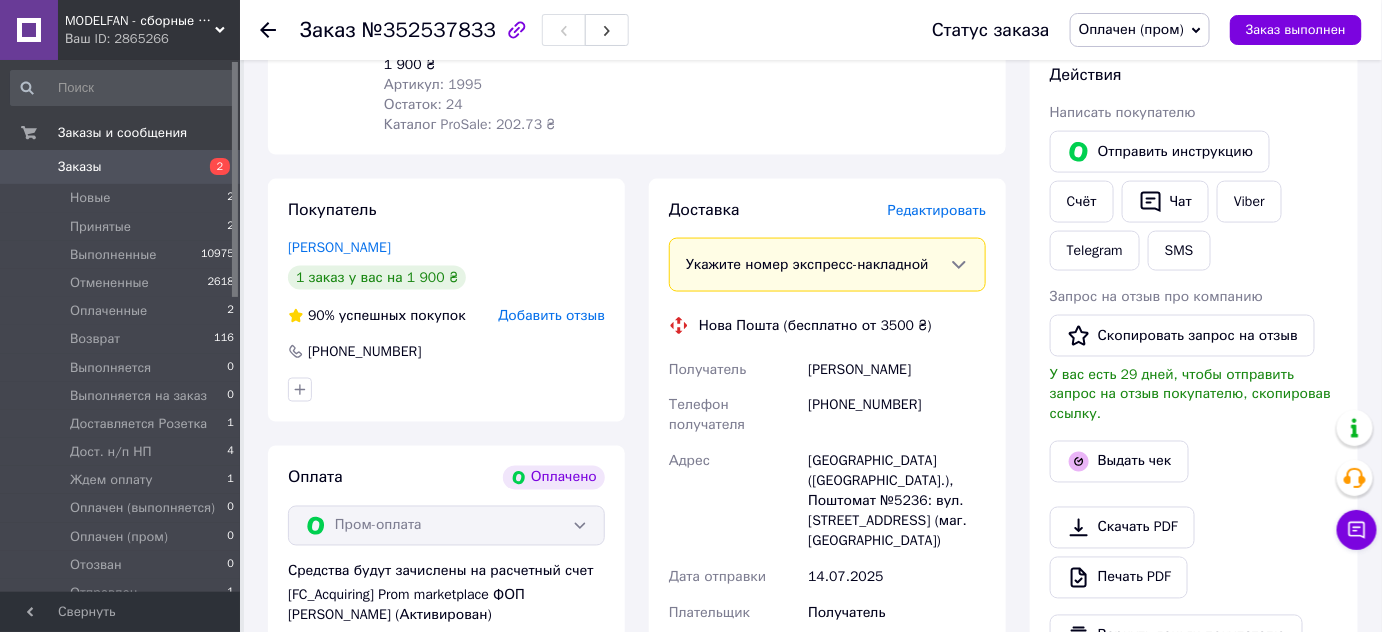 scroll, scrollTop: 909, scrollLeft: 0, axis: vertical 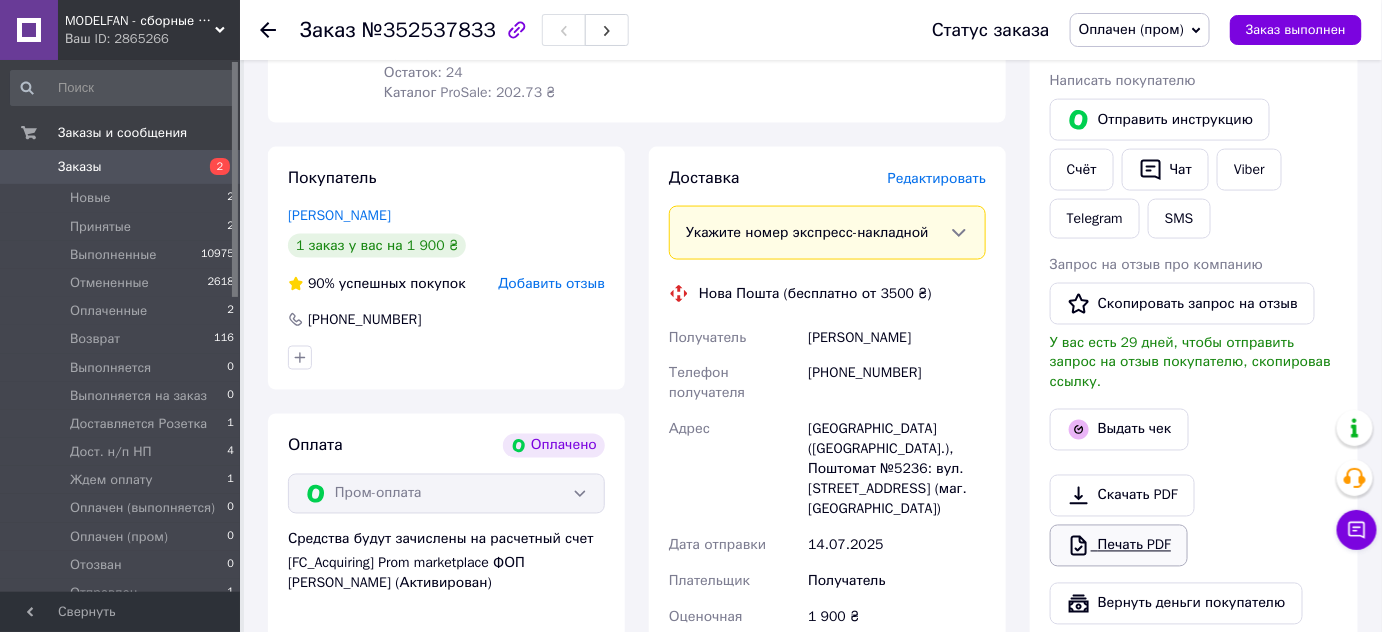 click on "Печать PDF" at bounding box center [1119, 546] 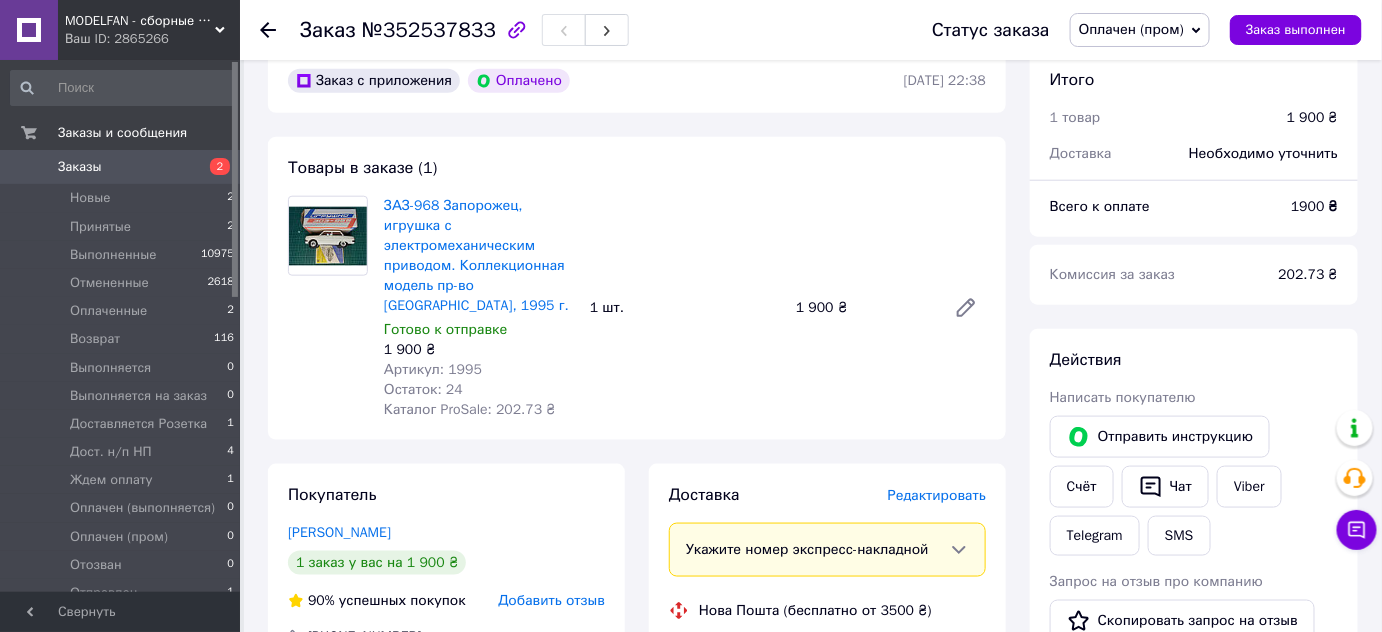 scroll, scrollTop: 545, scrollLeft: 0, axis: vertical 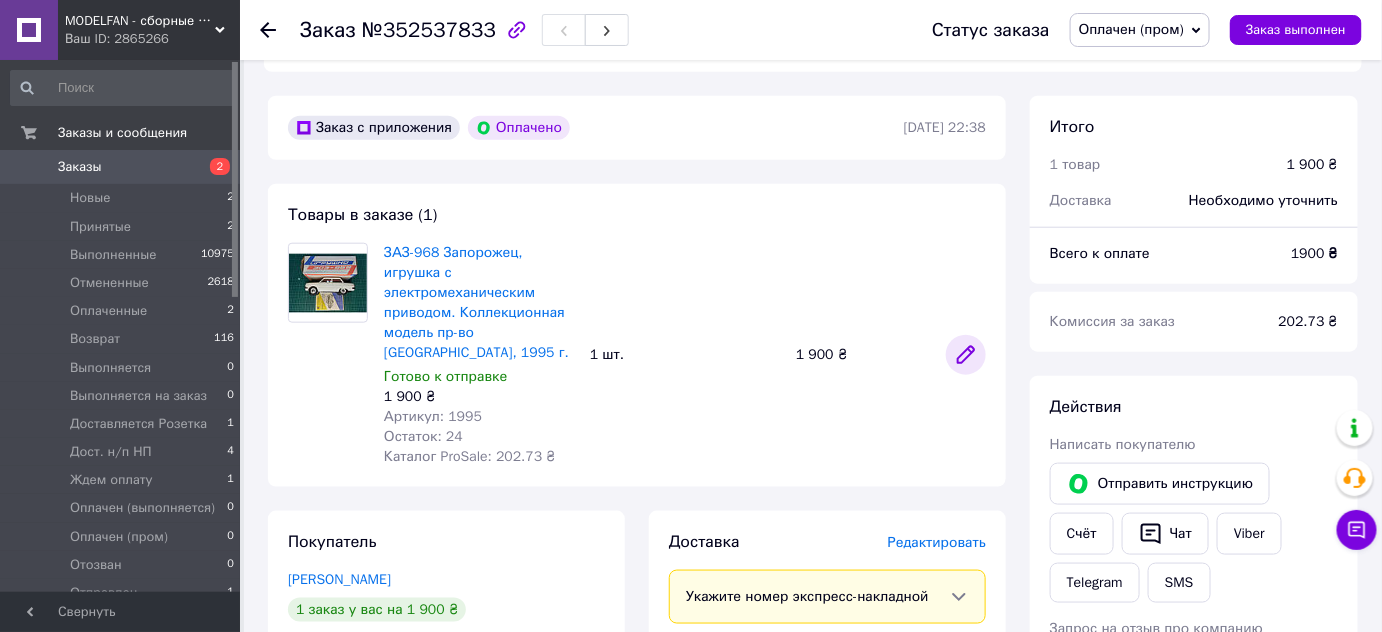 click 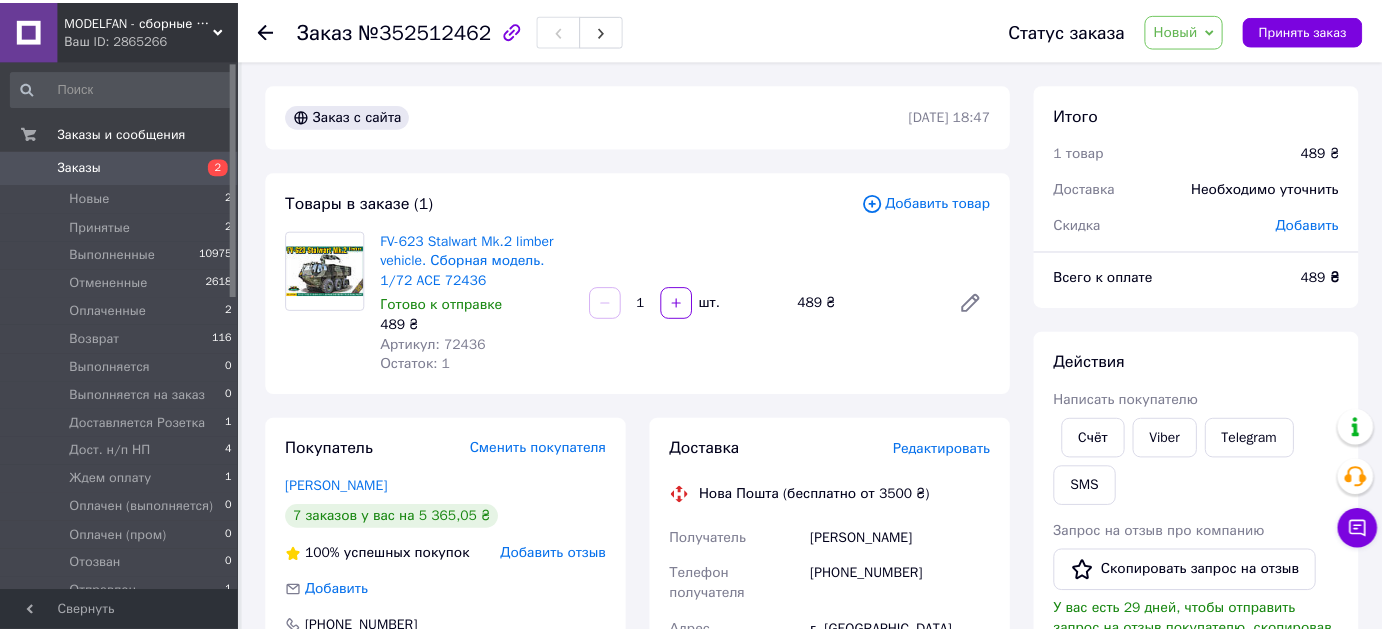 scroll, scrollTop: 0, scrollLeft: 0, axis: both 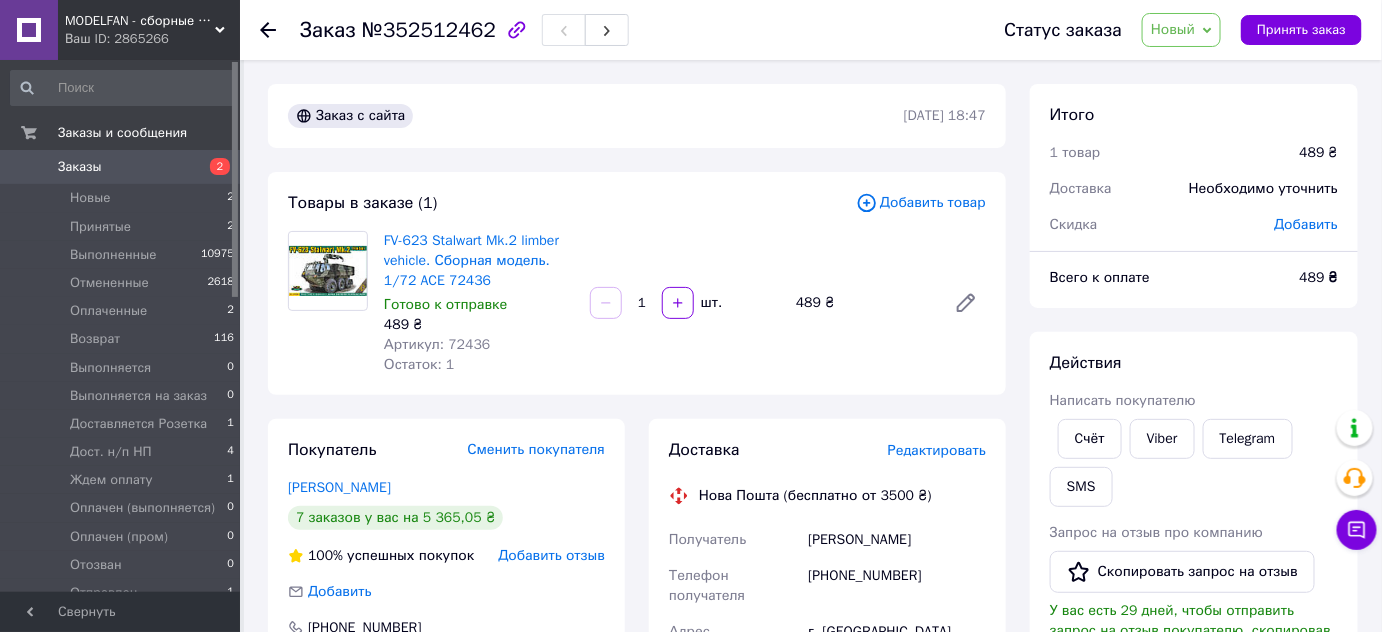 click on "Новый" at bounding box center (1181, 30) 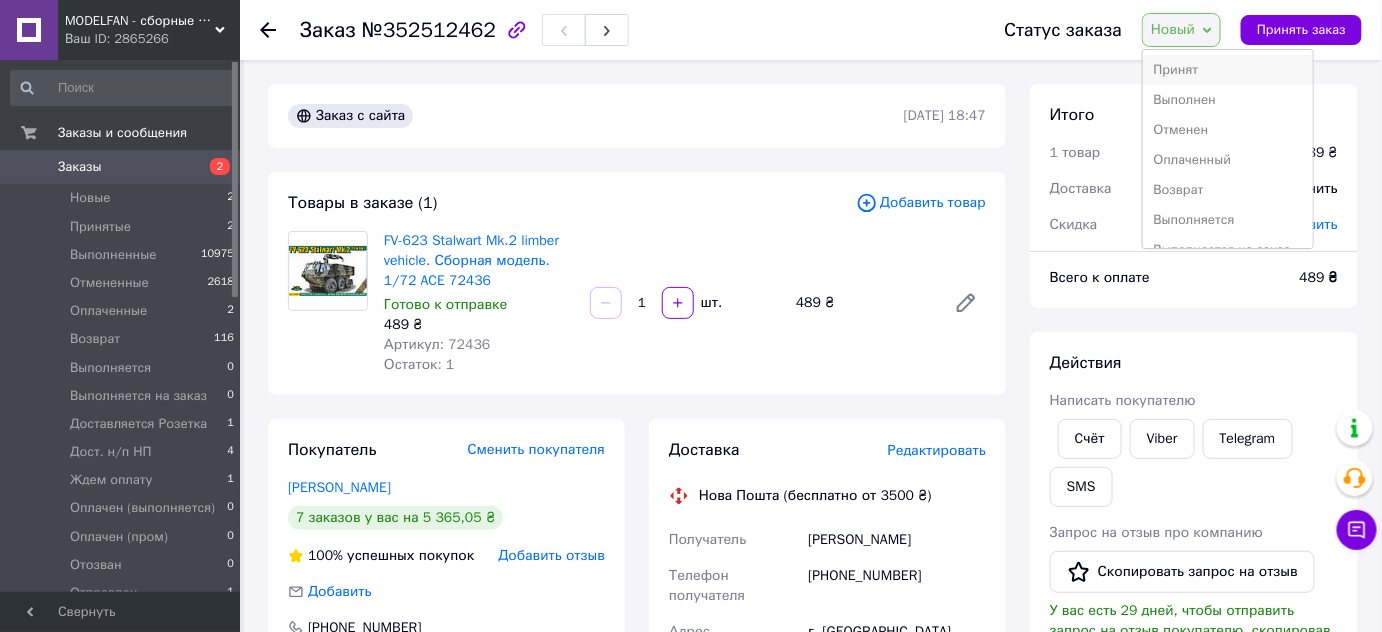 click on "Принят" at bounding box center [1228, 70] 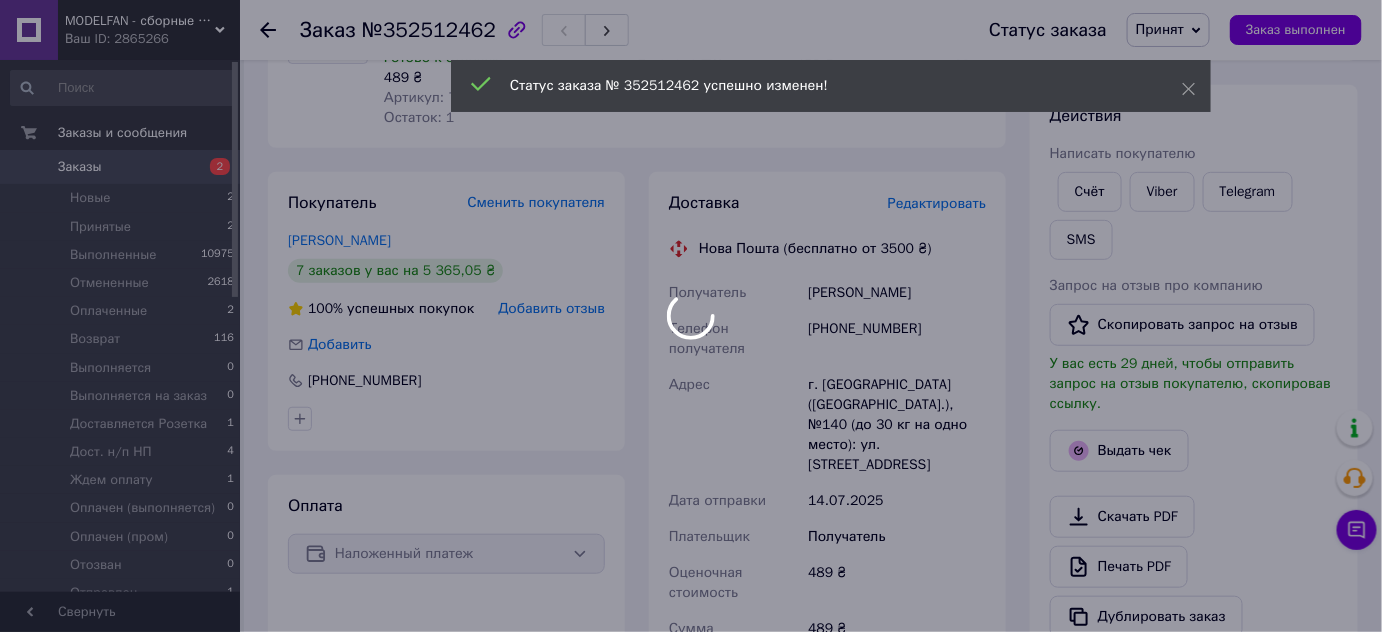 scroll, scrollTop: 272, scrollLeft: 0, axis: vertical 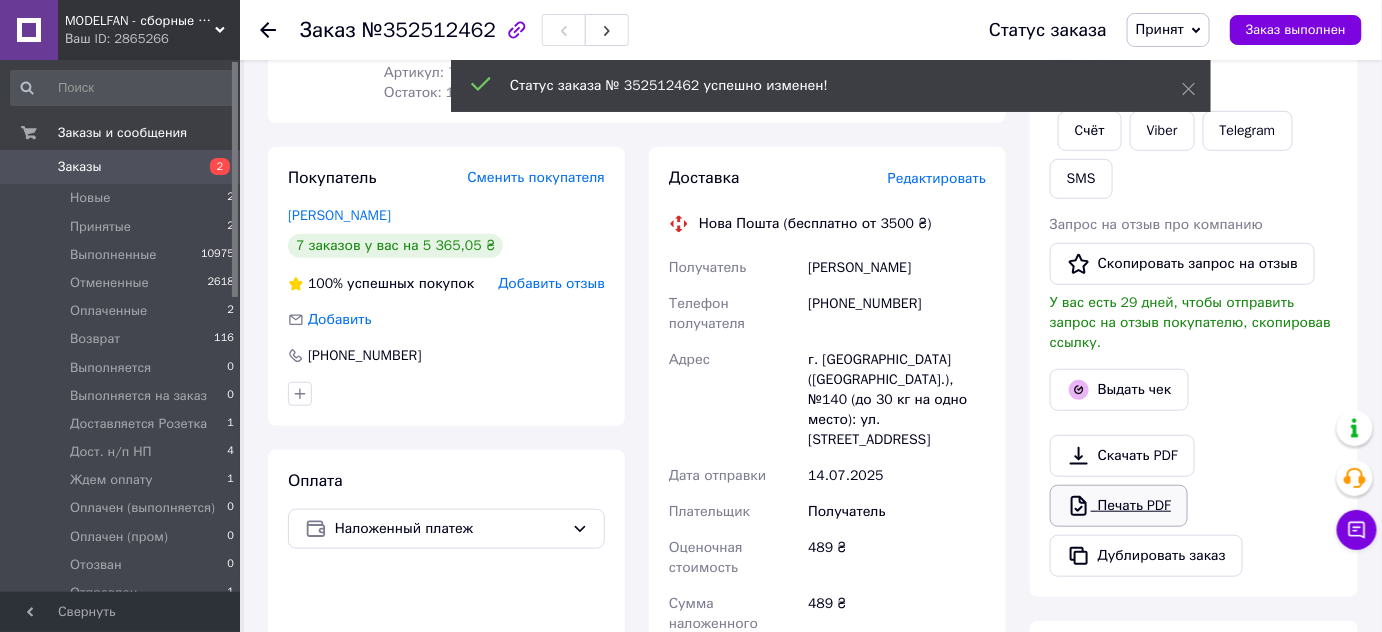 click on "Печать PDF" at bounding box center [1119, 506] 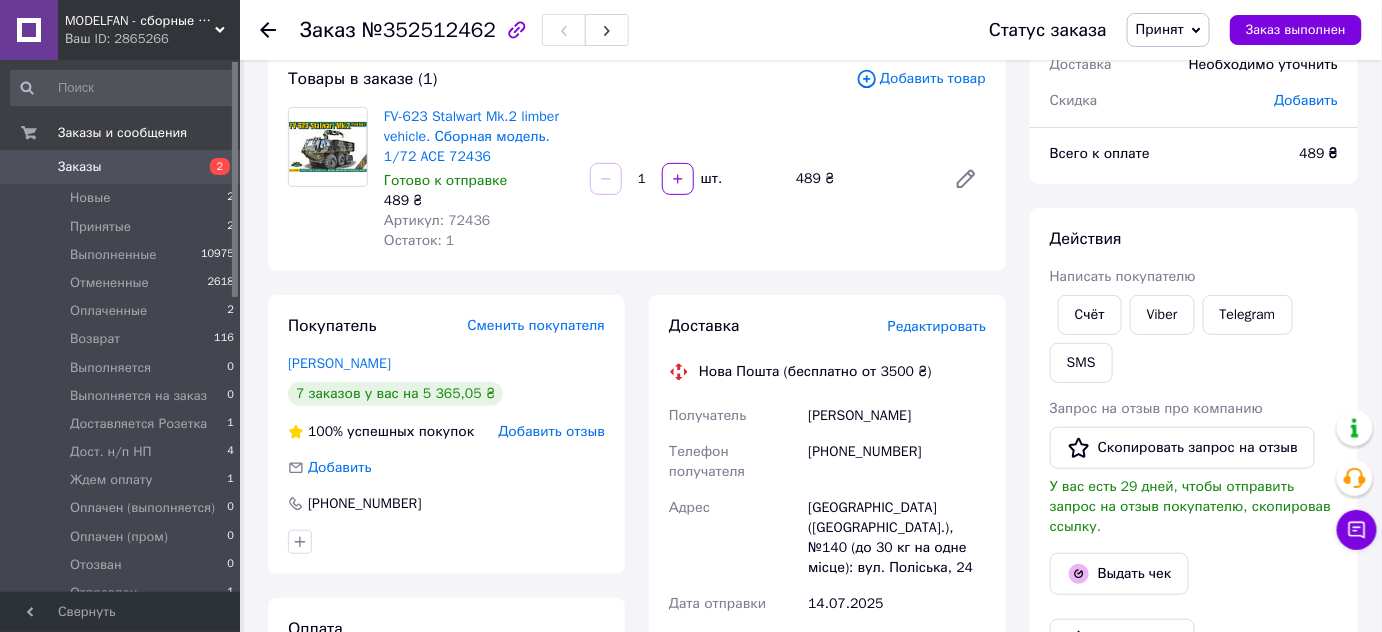 scroll, scrollTop: 0, scrollLeft: 0, axis: both 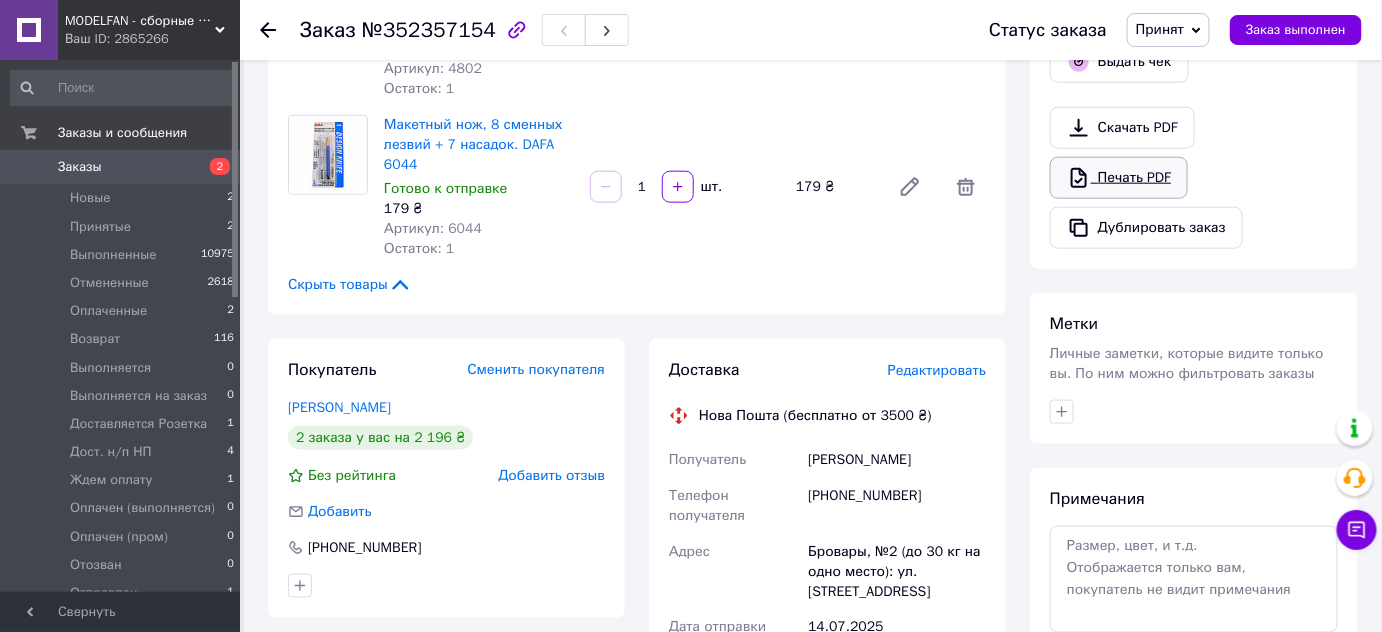 click on "Печать PDF" at bounding box center [1119, 178] 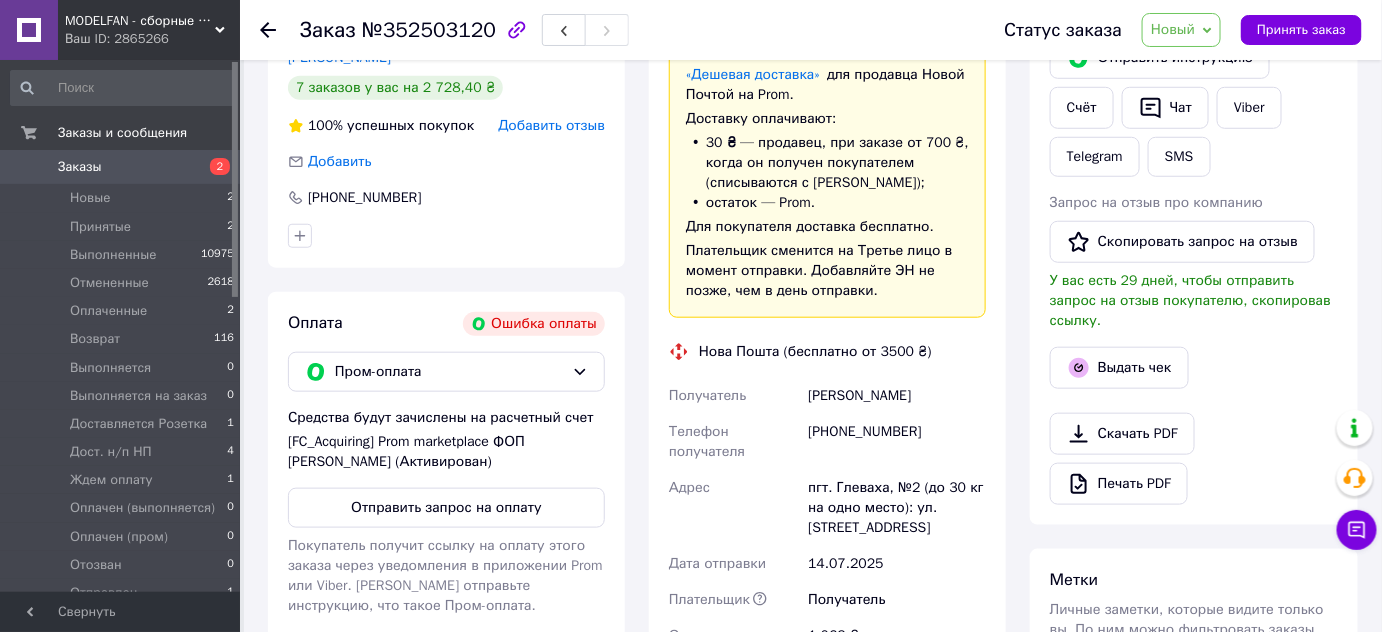 scroll, scrollTop: 454, scrollLeft: 0, axis: vertical 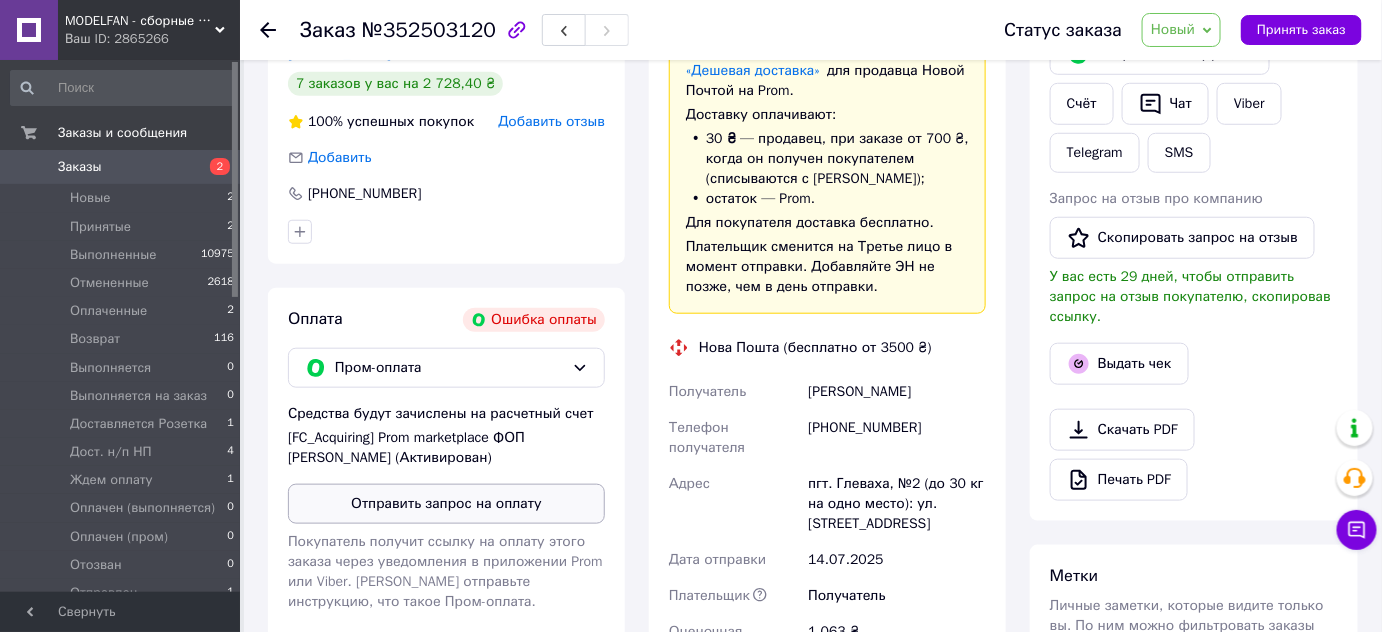 click on "Отправить запрос на оплату" at bounding box center (446, 504) 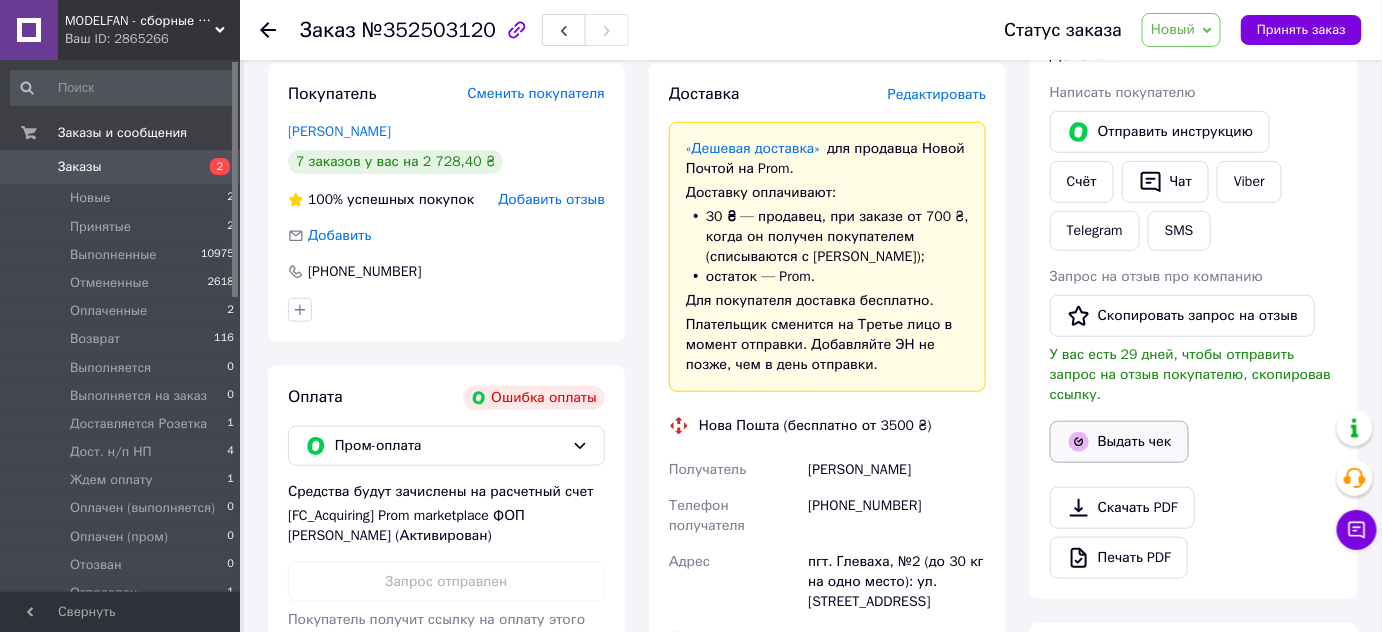 scroll, scrollTop: 454, scrollLeft: 0, axis: vertical 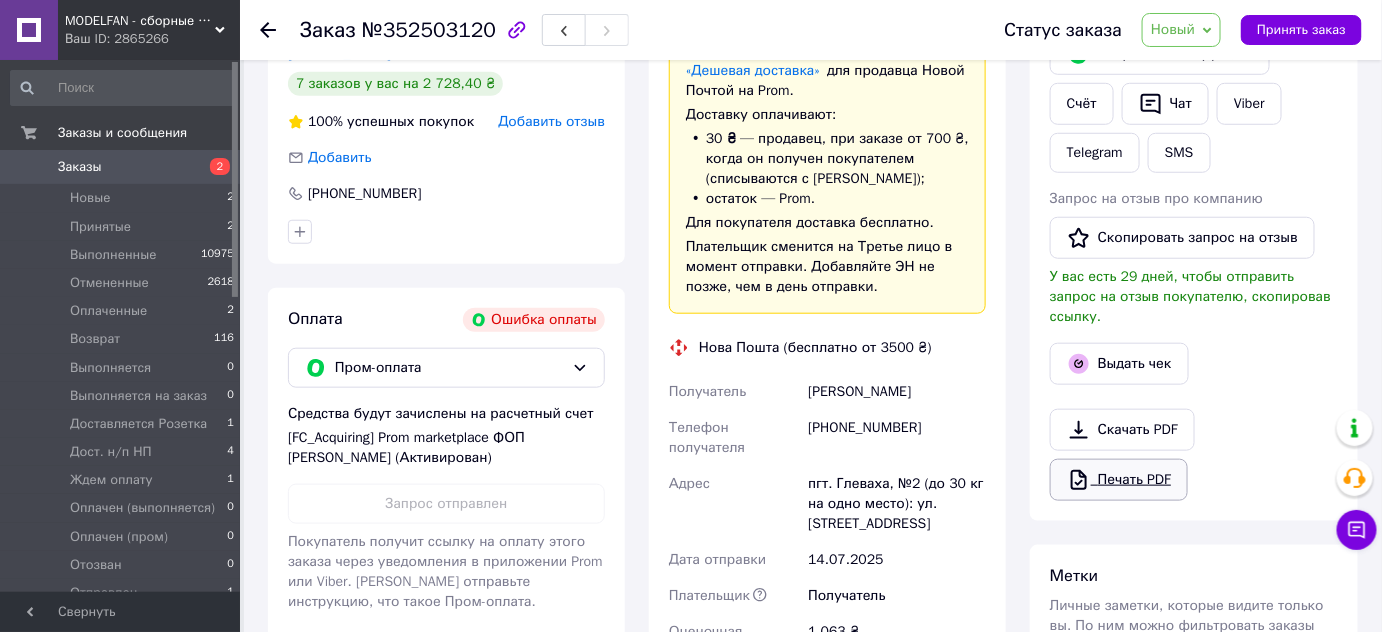 click on "Печать PDF" at bounding box center [1119, 480] 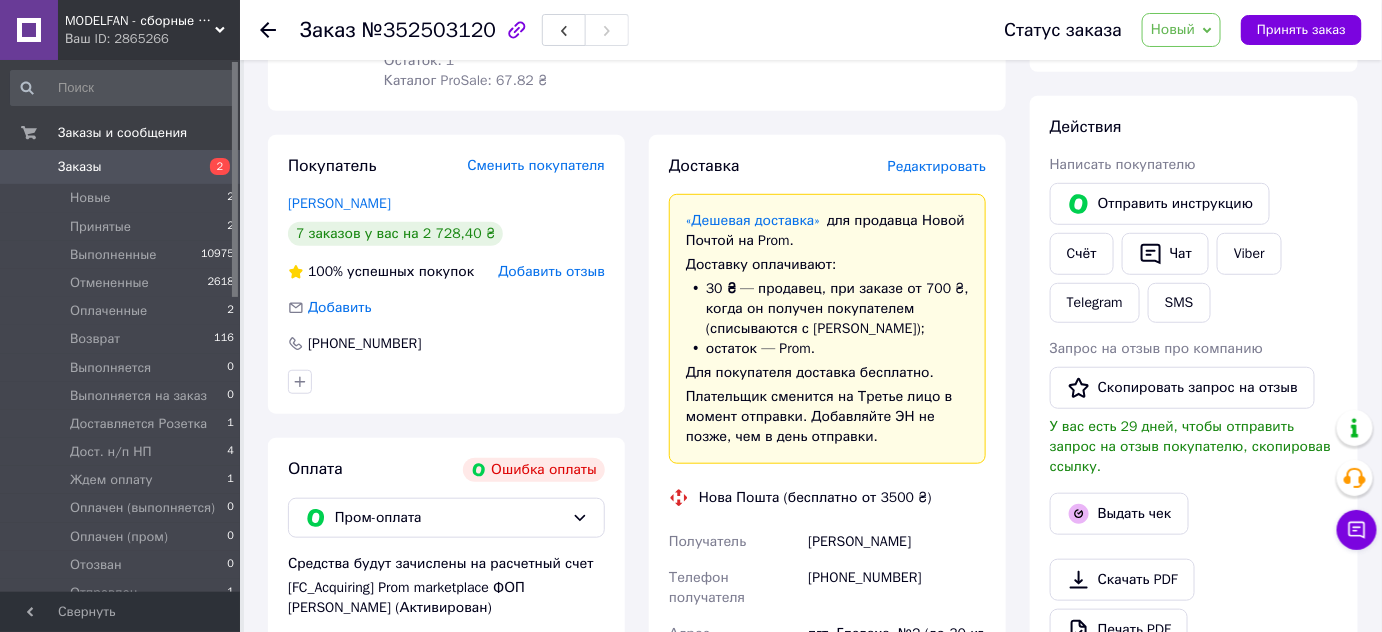 scroll, scrollTop: 272, scrollLeft: 0, axis: vertical 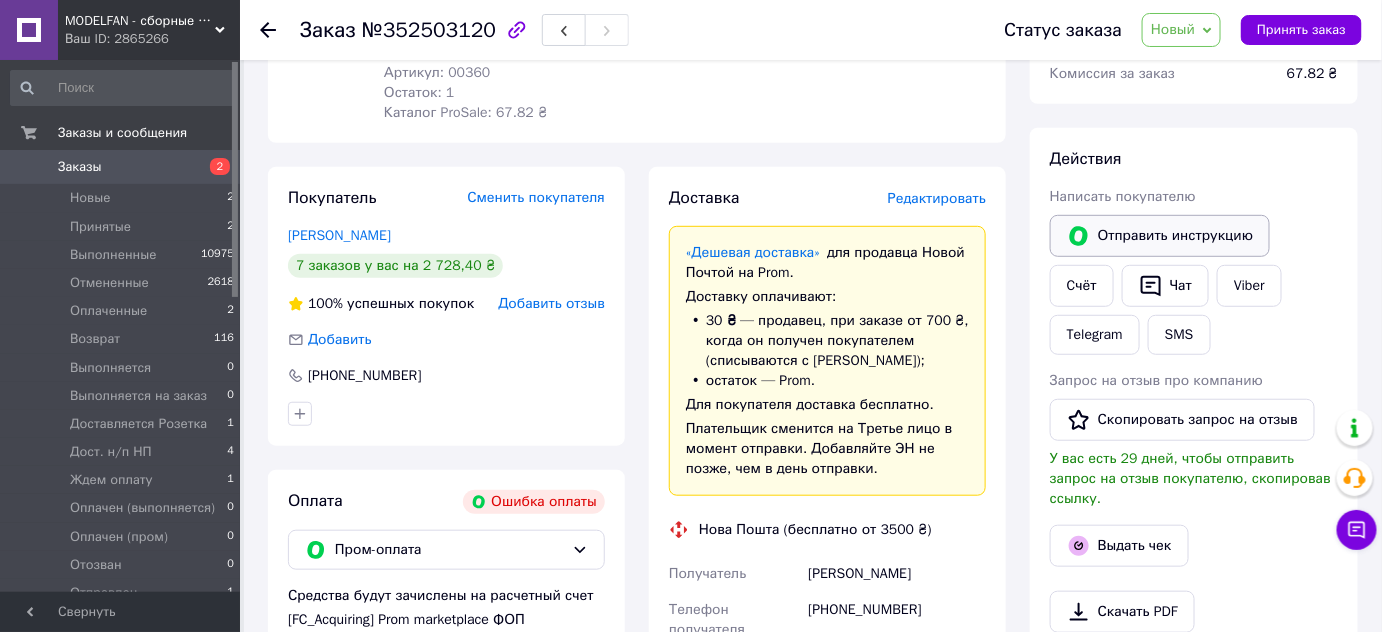 click on "Отправить инструкцию" at bounding box center (1160, 236) 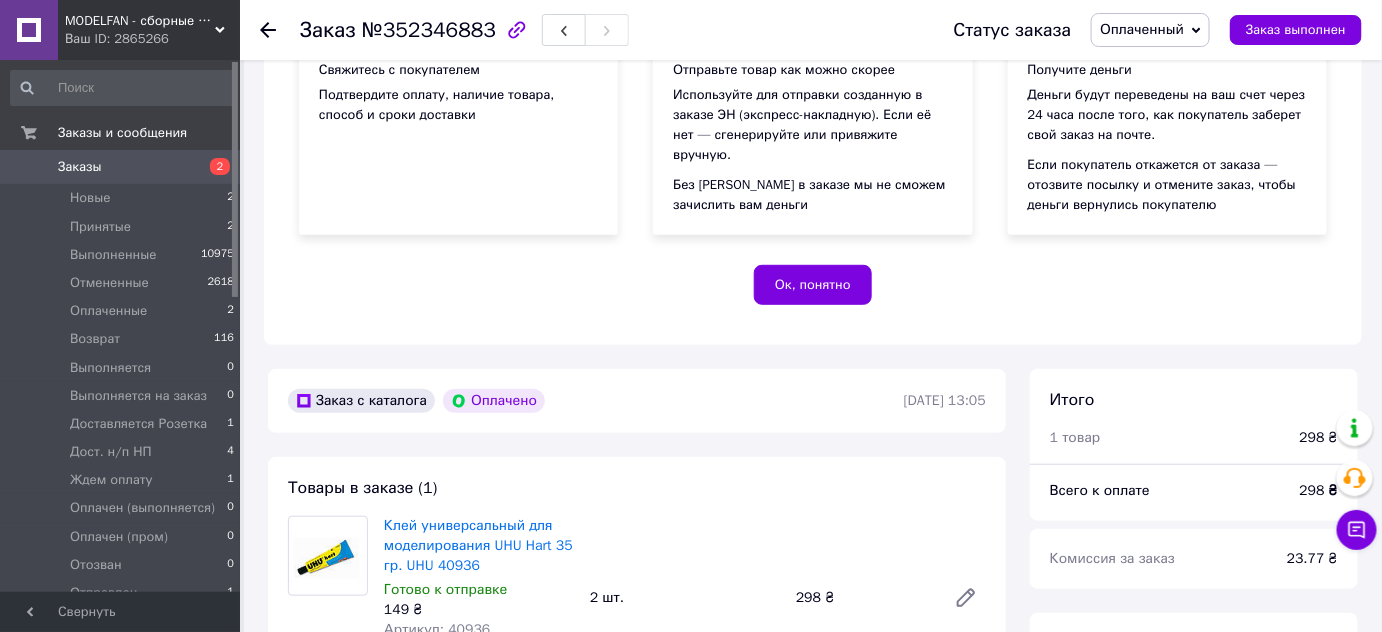 click on "Оплаченный" at bounding box center (1142, 29) 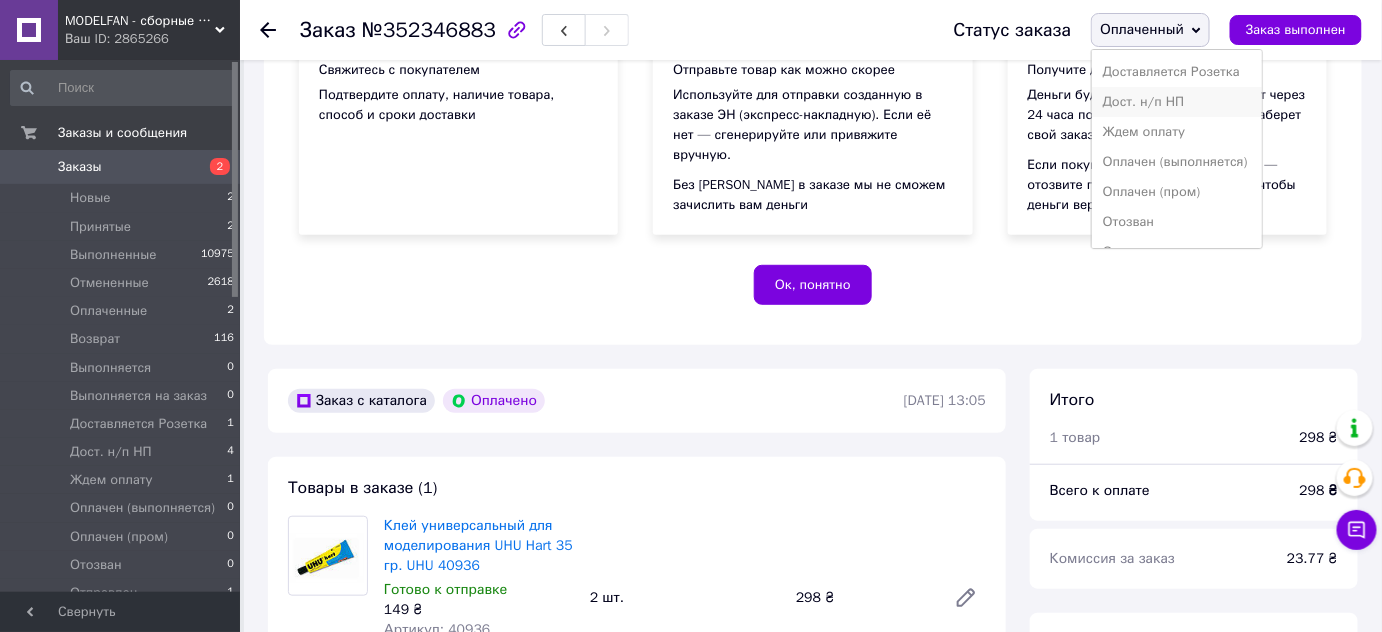 scroll, scrollTop: 181, scrollLeft: 0, axis: vertical 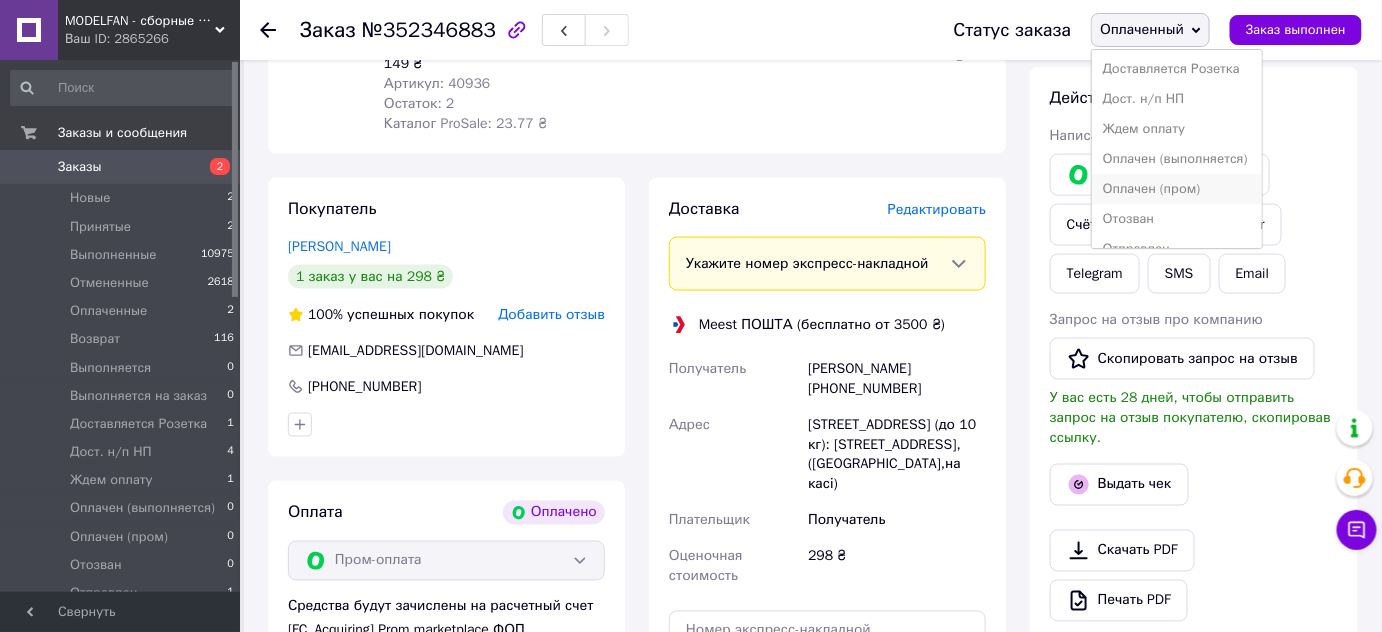 click on "Оплачен (пром)" at bounding box center (1177, 189) 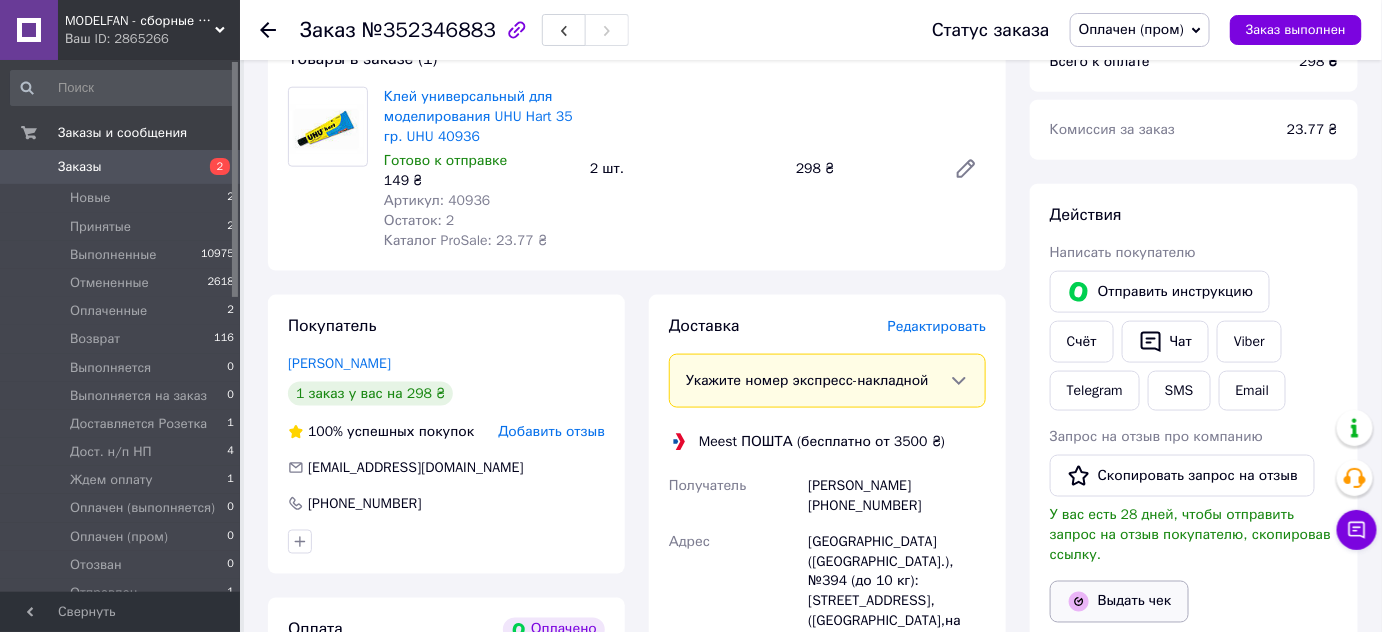 scroll, scrollTop: 909, scrollLeft: 0, axis: vertical 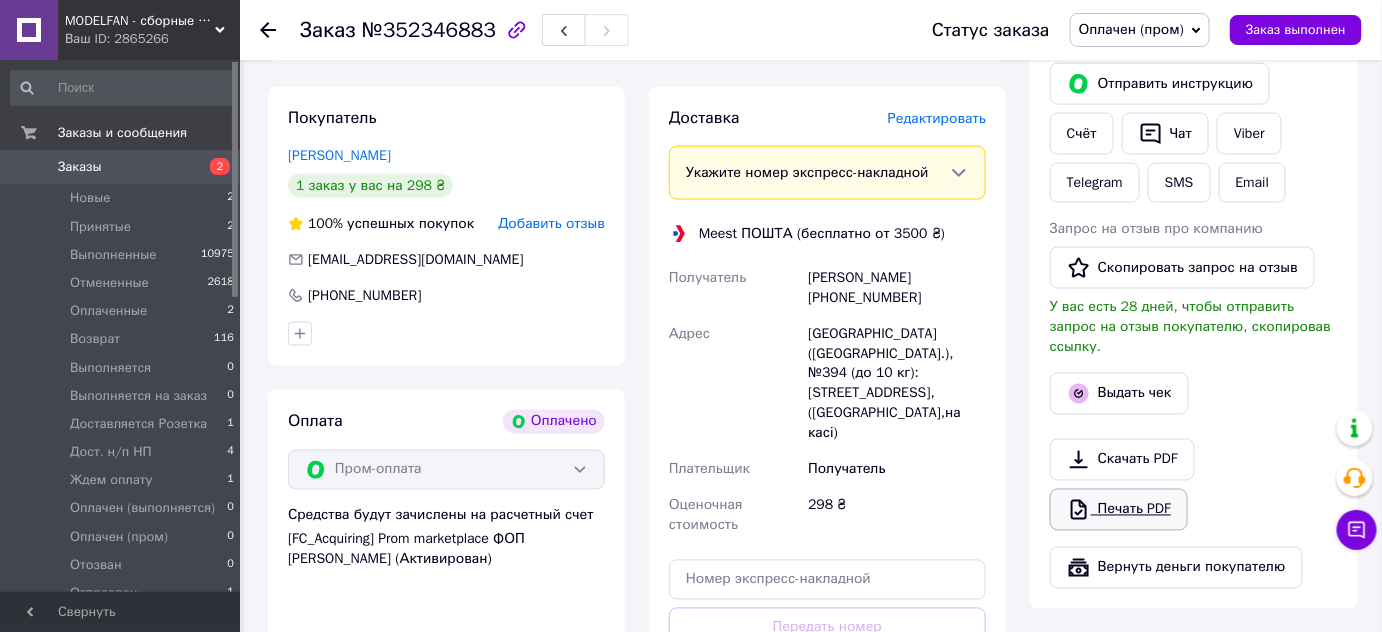 click on "Печать PDF" at bounding box center (1119, 510) 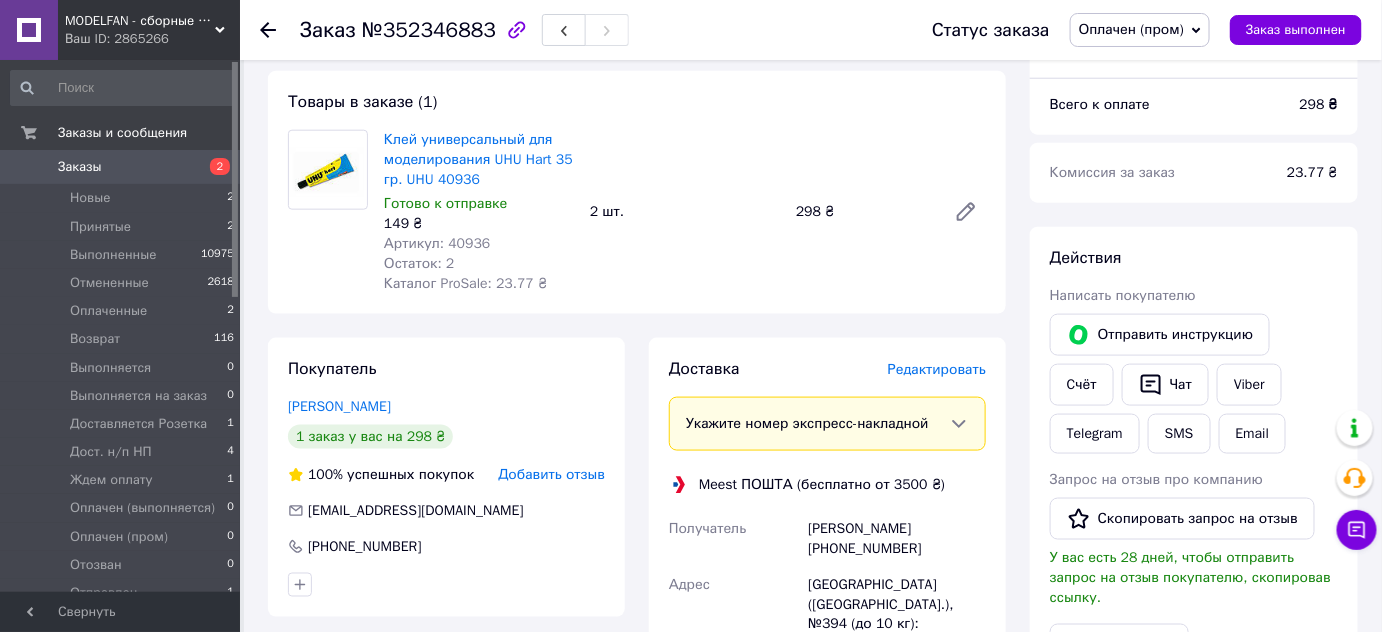 scroll, scrollTop: 636, scrollLeft: 0, axis: vertical 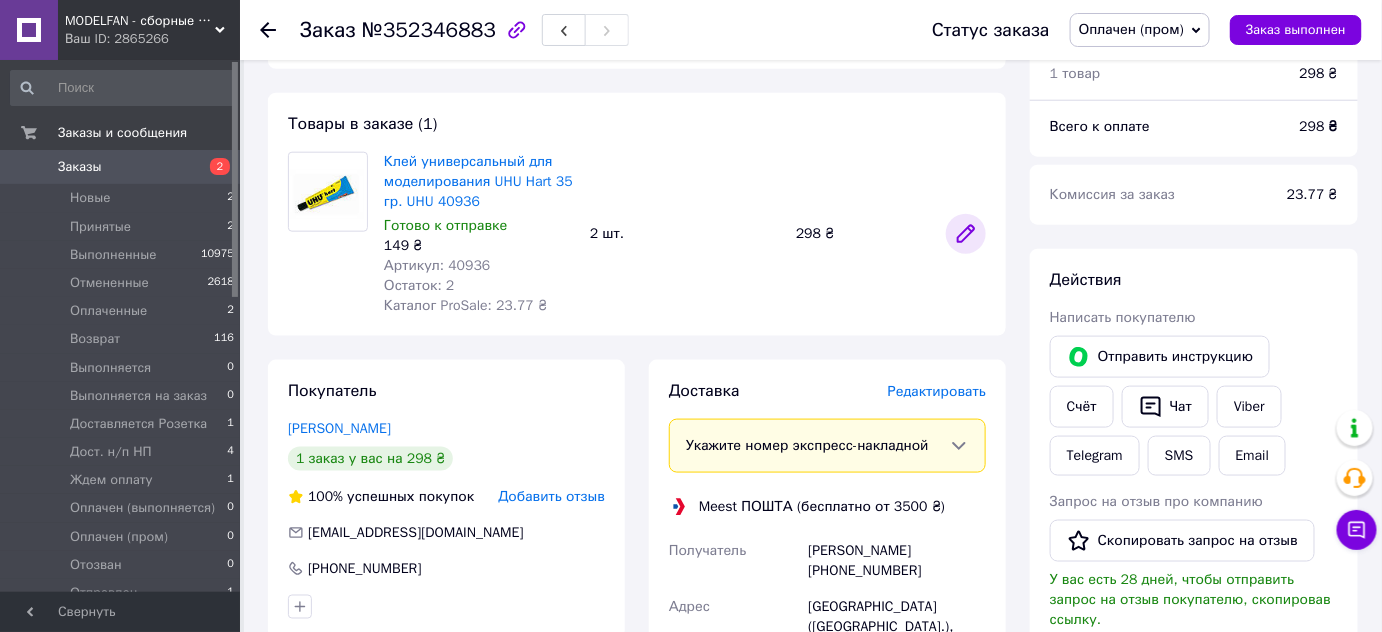 click 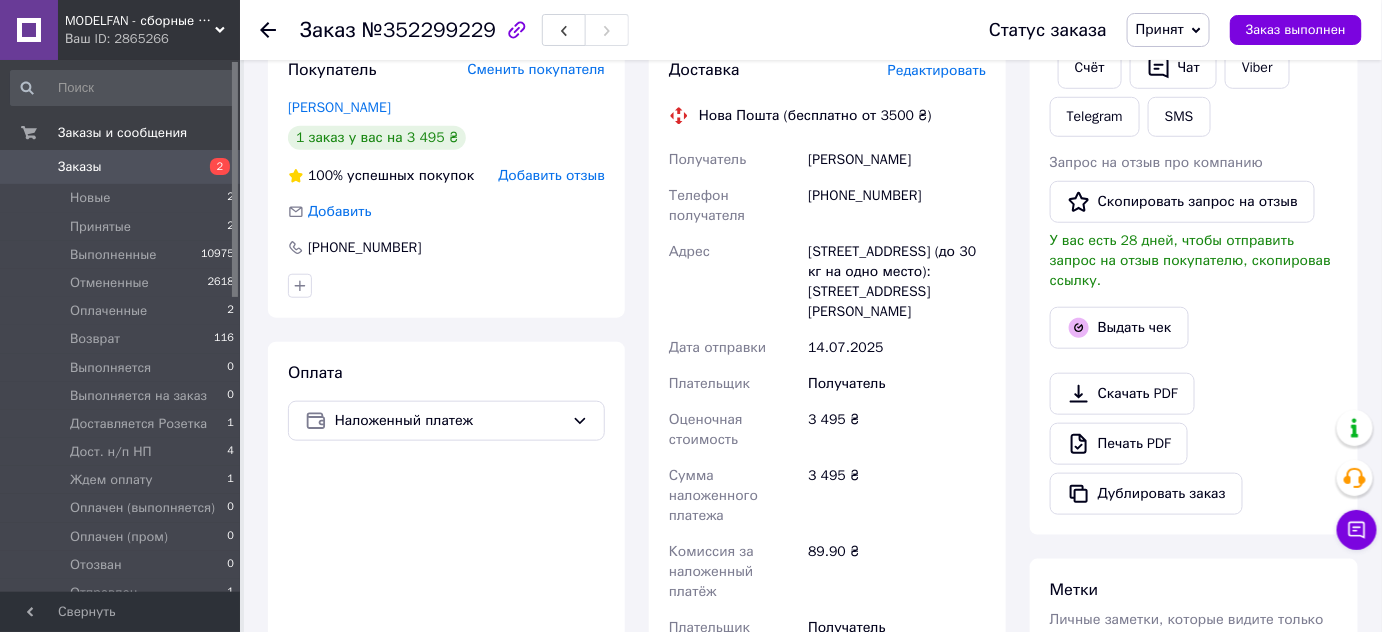 scroll, scrollTop: 454, scrollLeft: 0, axis: vertical 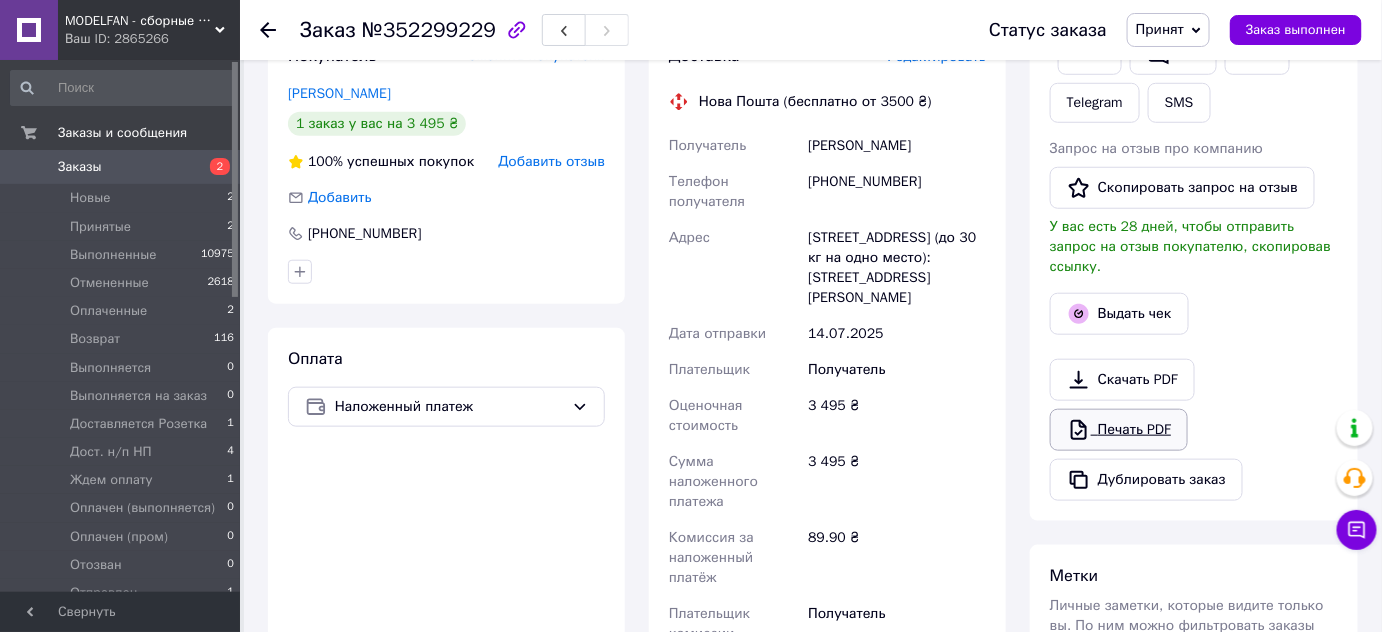click on "Печать PDF" at bounding box center (1119, 430) 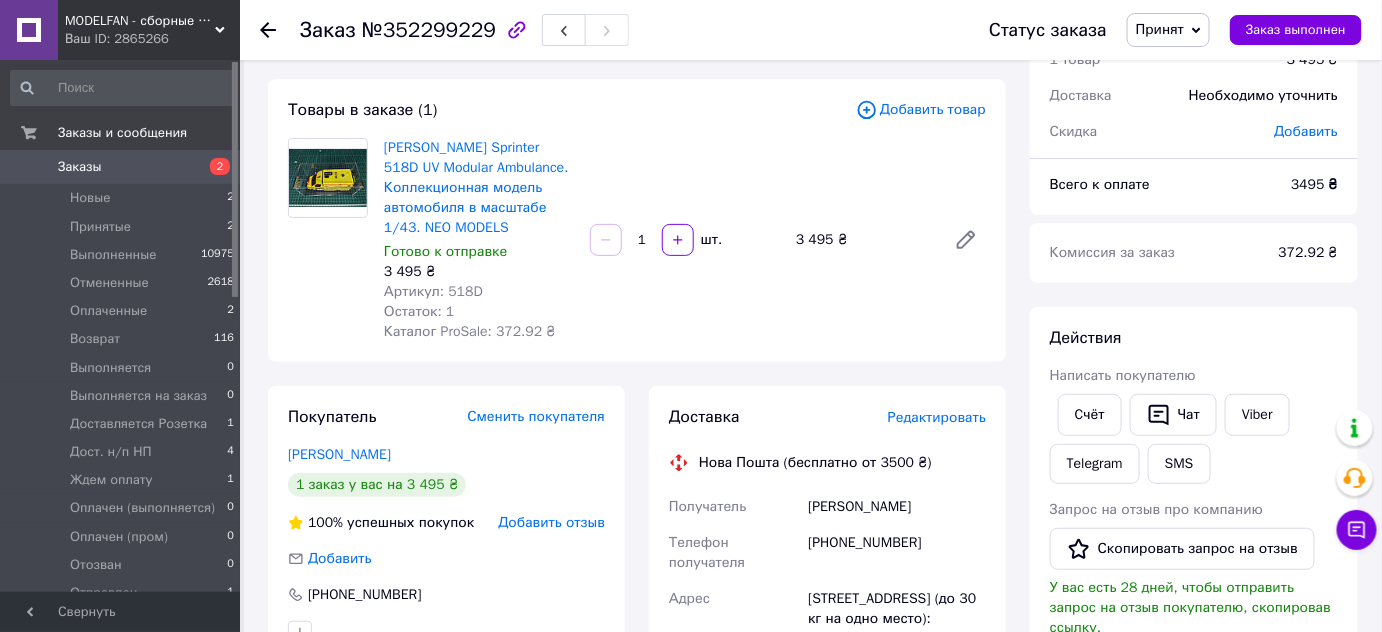 scroll, scrollTop: 90, scrollLeft: 0, axis: vertical 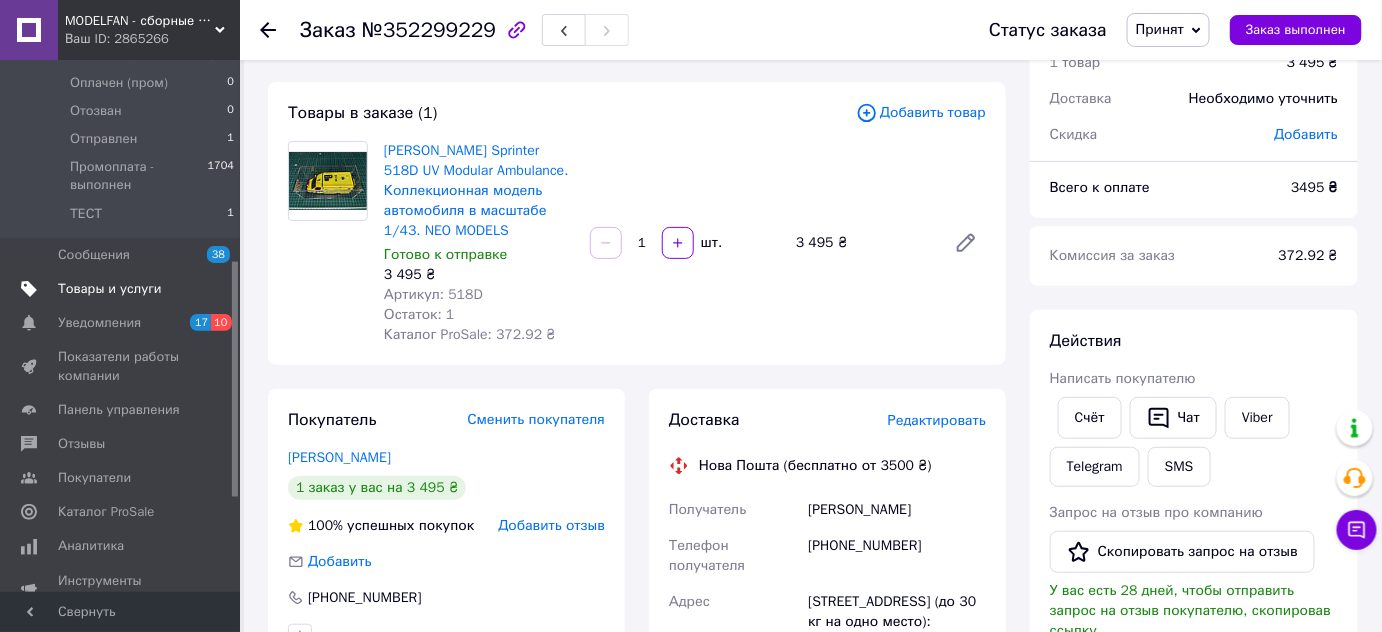 click on "Товары и услуги" at bounding box center (110, 289) 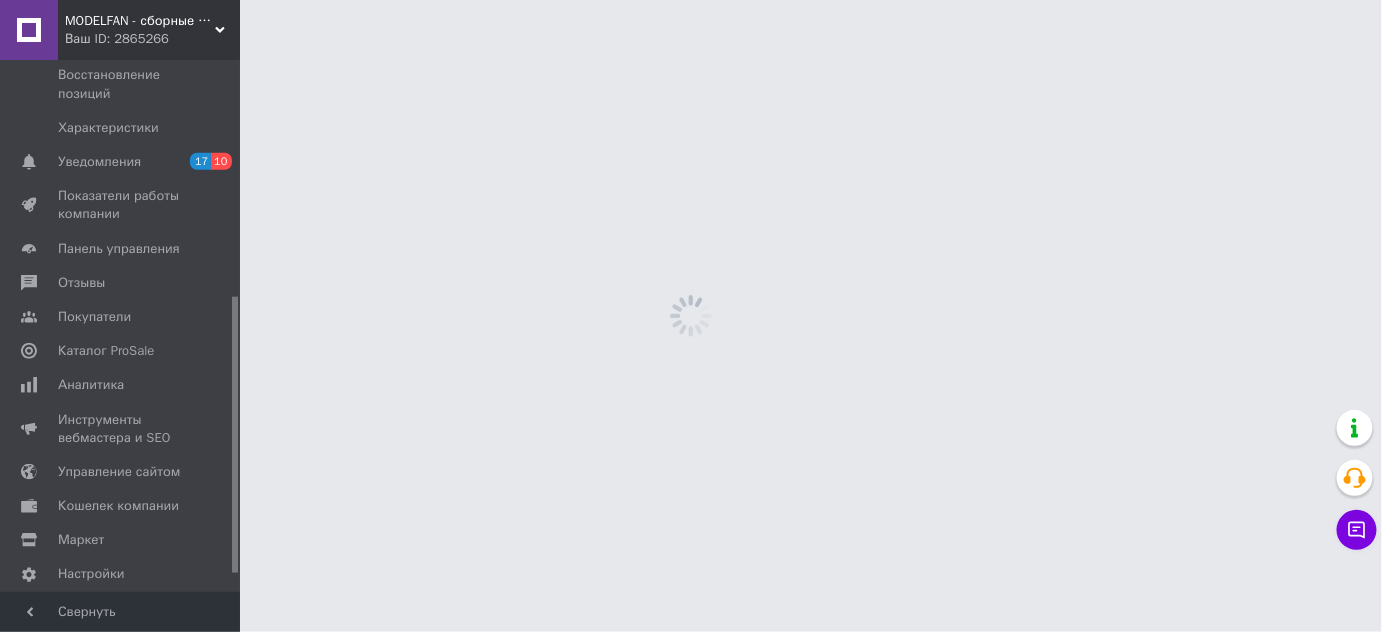 scroll, scrollTop: 0, scrollLeft: 0, axis: both 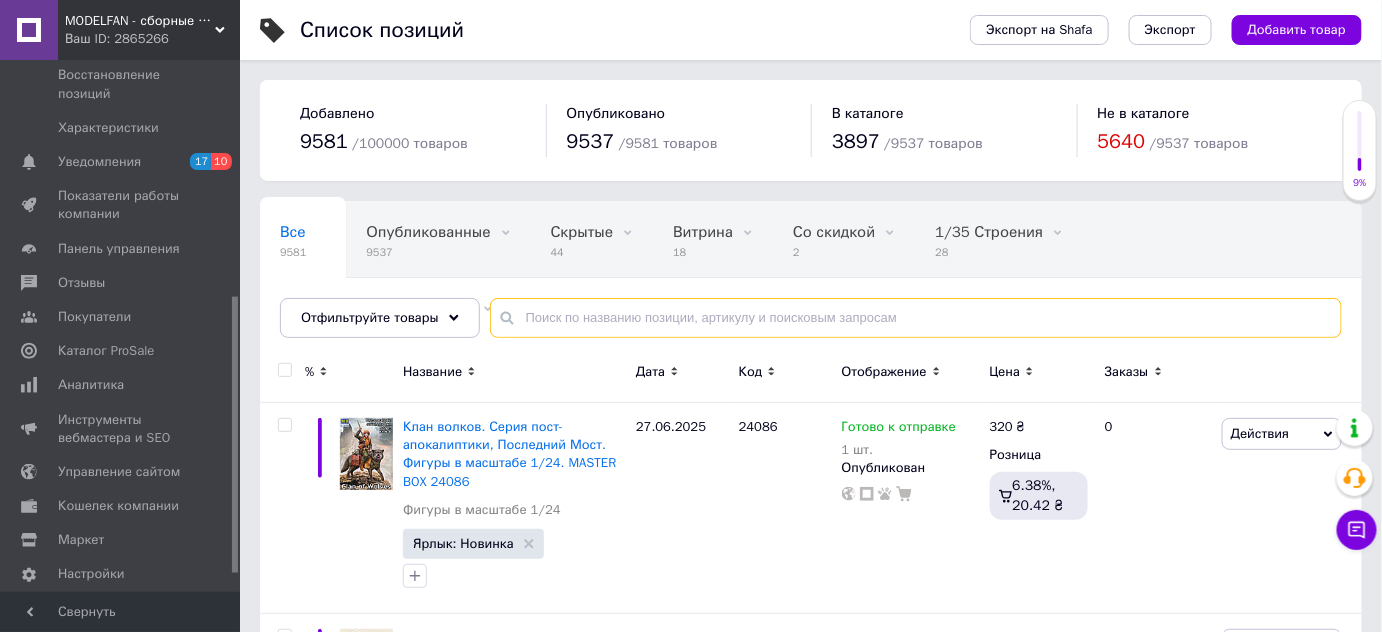 click at bounding box center (916, 318) 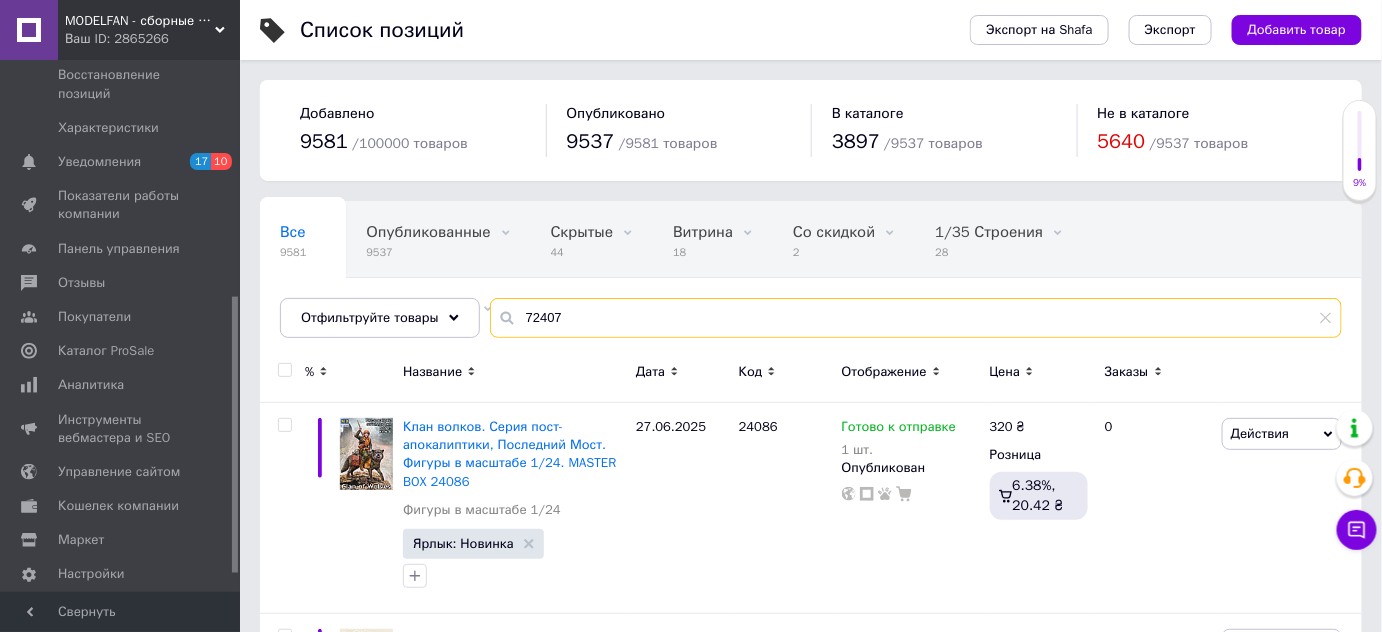 type on "72407" 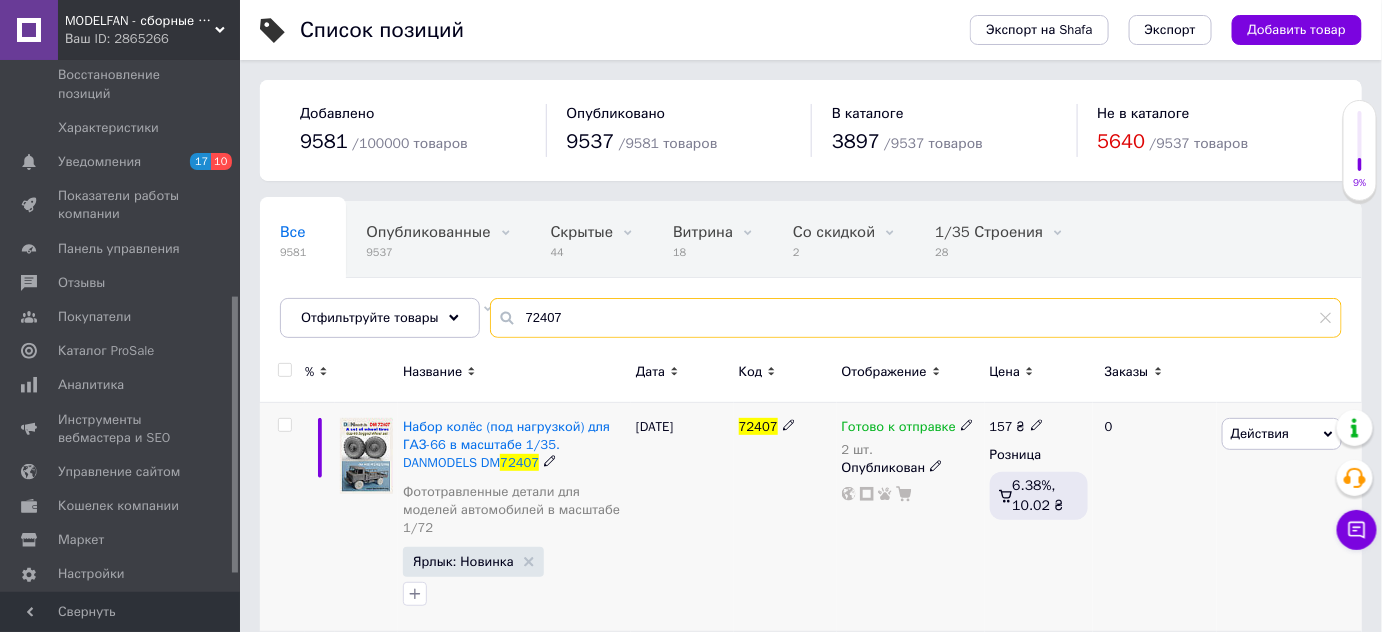 scroll, scrollTop: 194, scrollLeft: 0, axis: vertical 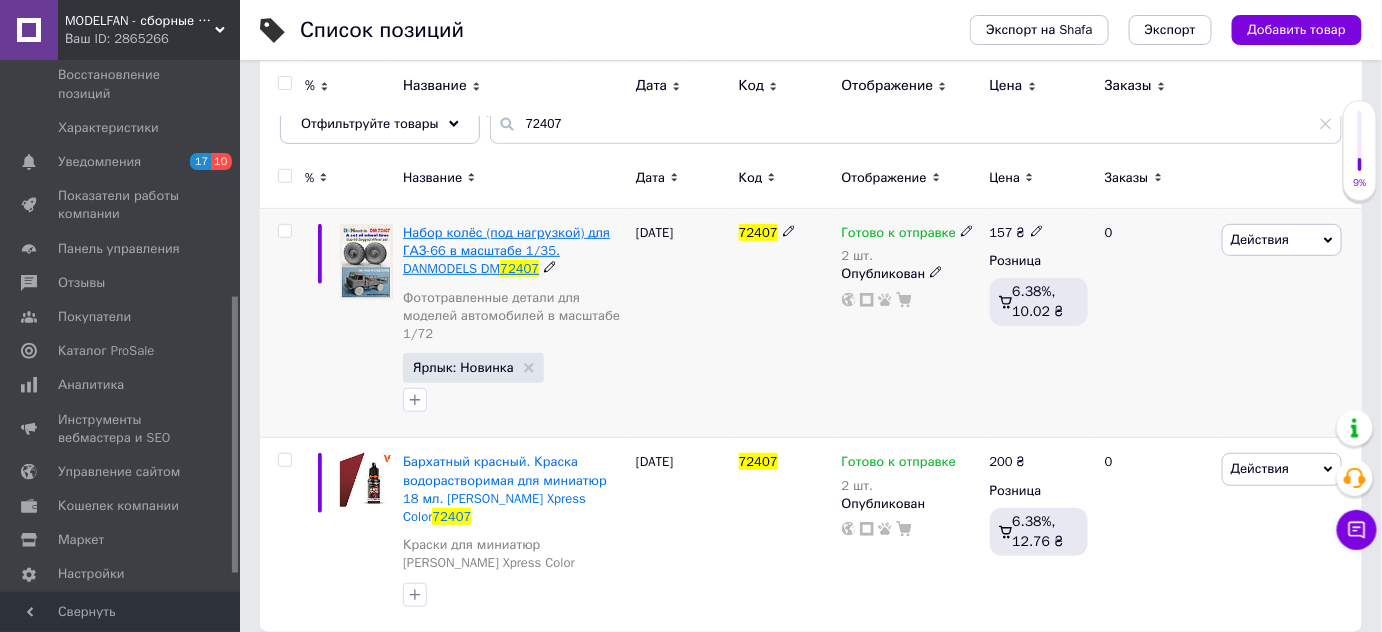 click on "Набор колёс (под нагрузкой) для ГАЗ-66 в масштабе 1/35. DANMODELS DM" at bounding box center [506, 250] 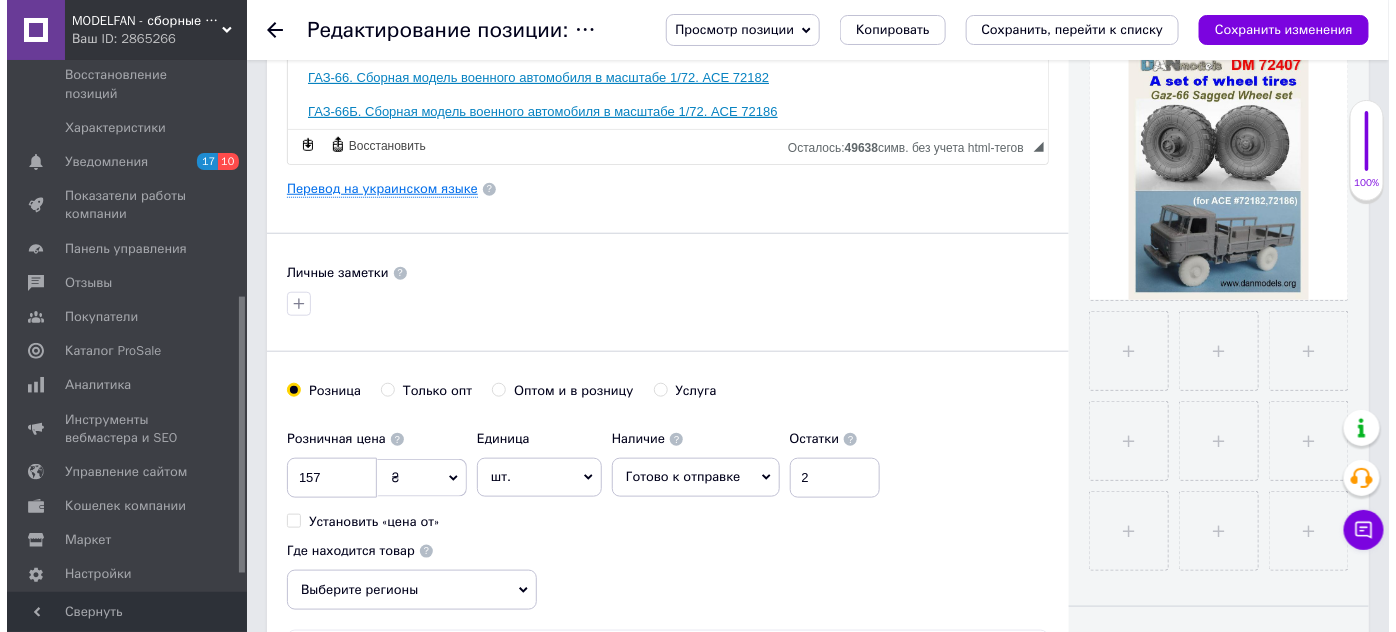 scroll, scrollTop: 454, scrollLeft: 0, axis: vertical 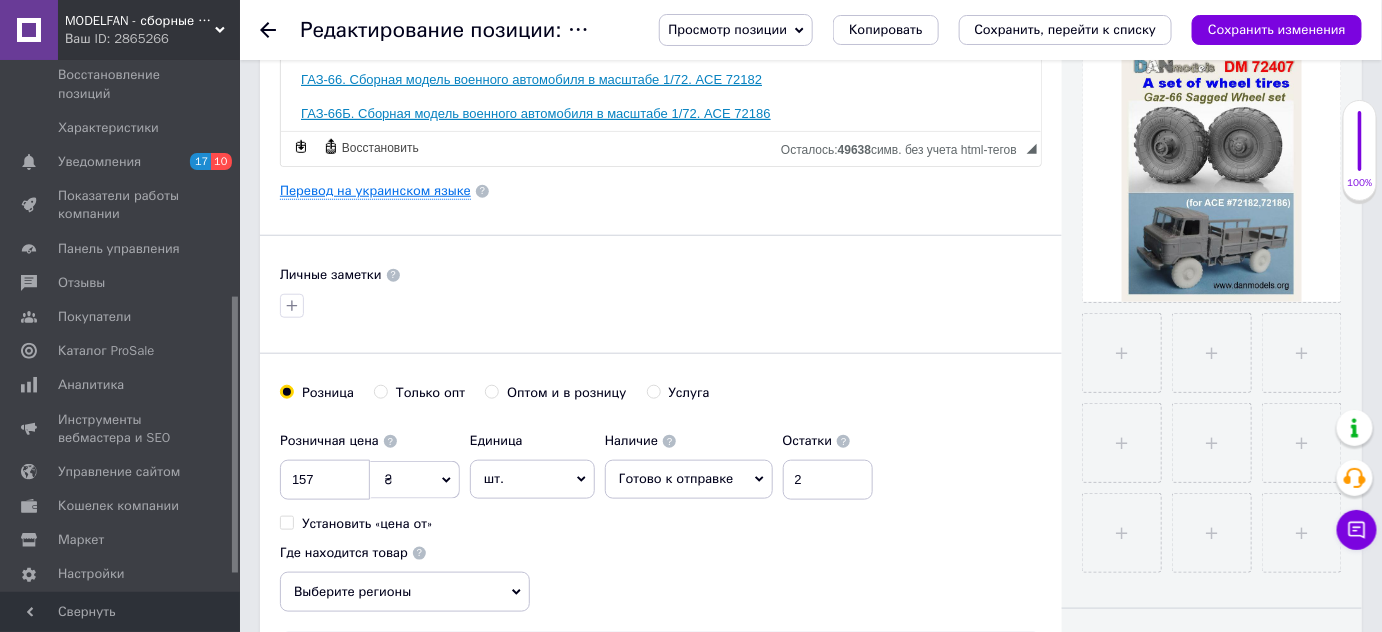 click on "Перевод на украинском языке" at bounding box center (375, 191) 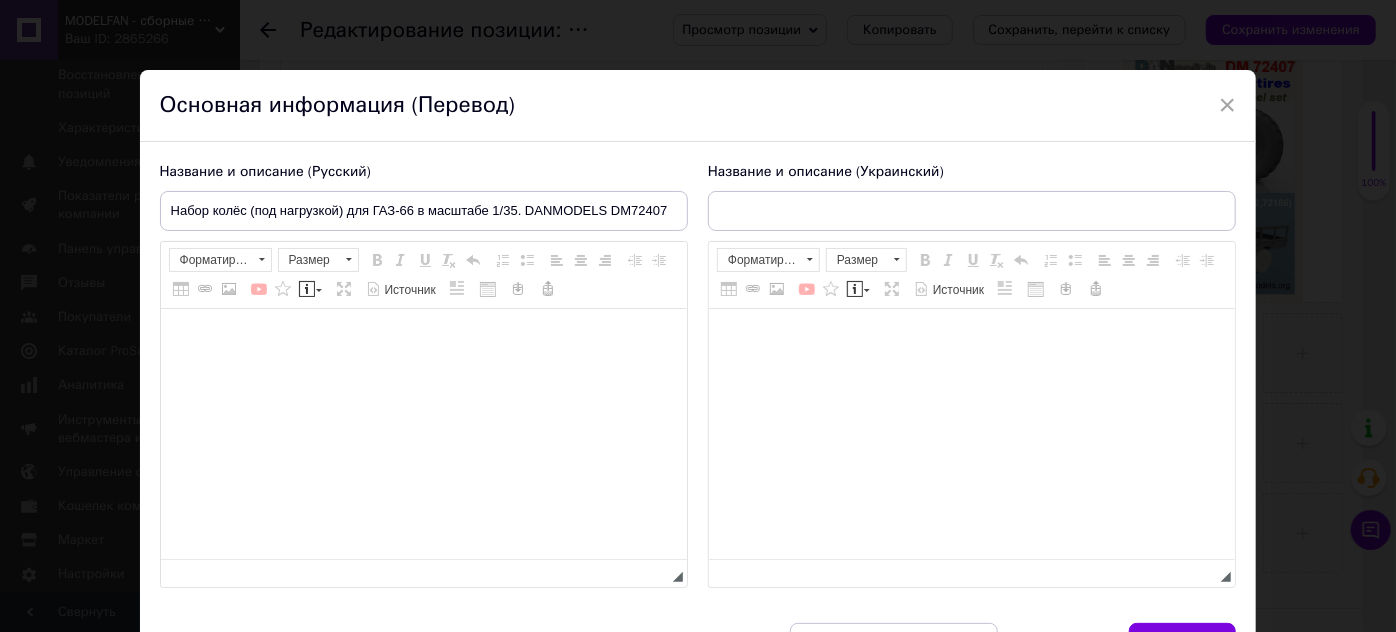 type on "Набір коліс (під навантаженням) для ГАЗ-66 у масштабі 1/35. DANMODELS DM72407" 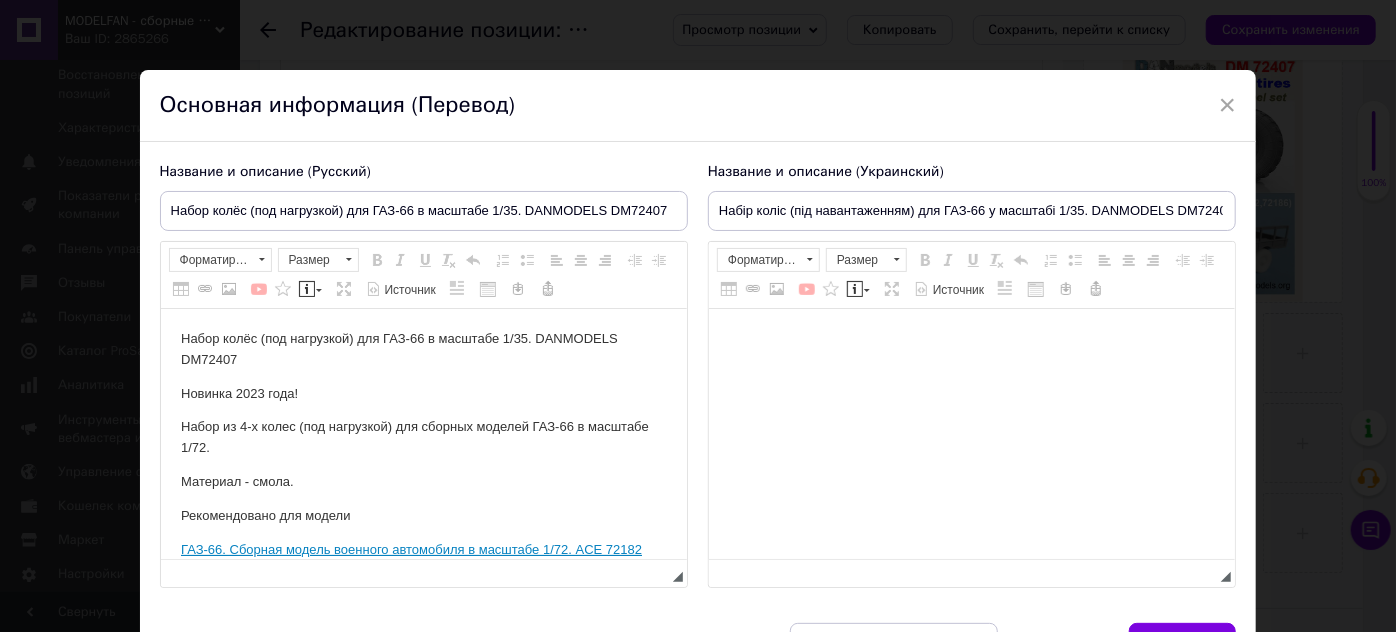 scroll, scrollTop: 0, scrollLeft: 0, axis: both 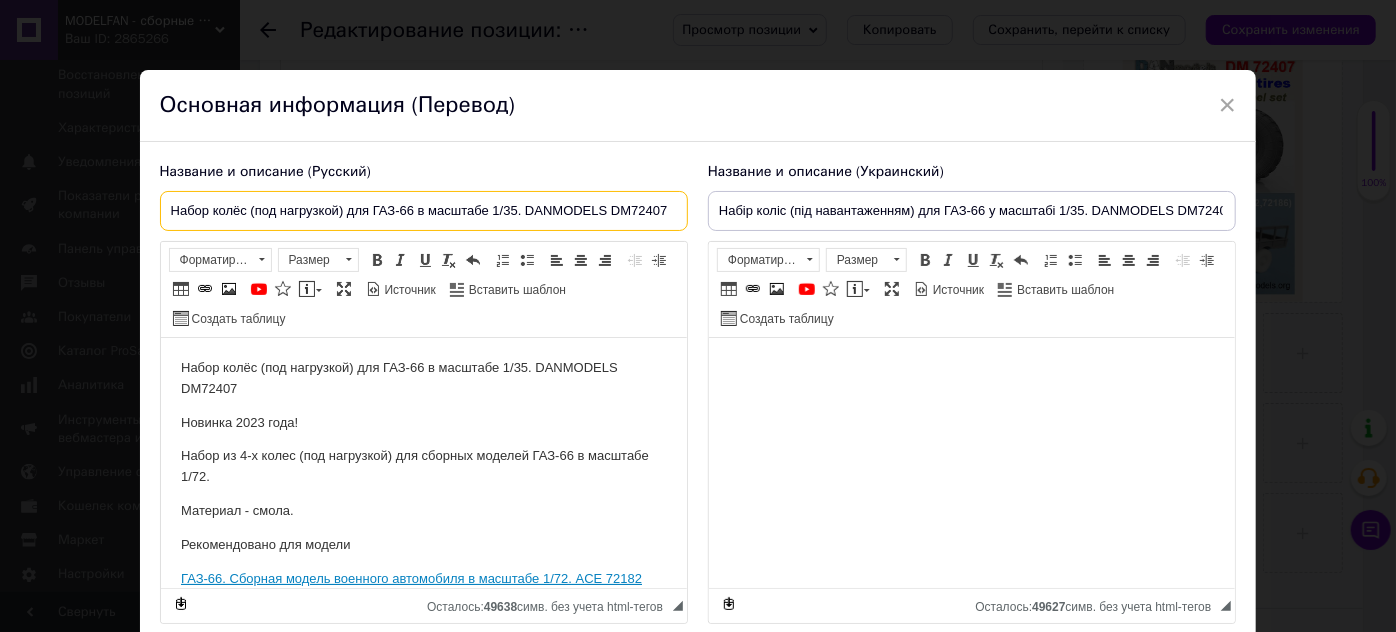 click on "Набор колёс (под нагрузкой) для ГАЗ-66 в масштабе 1/35. DANMODELS DM72407" at bounding box center [424, 211] 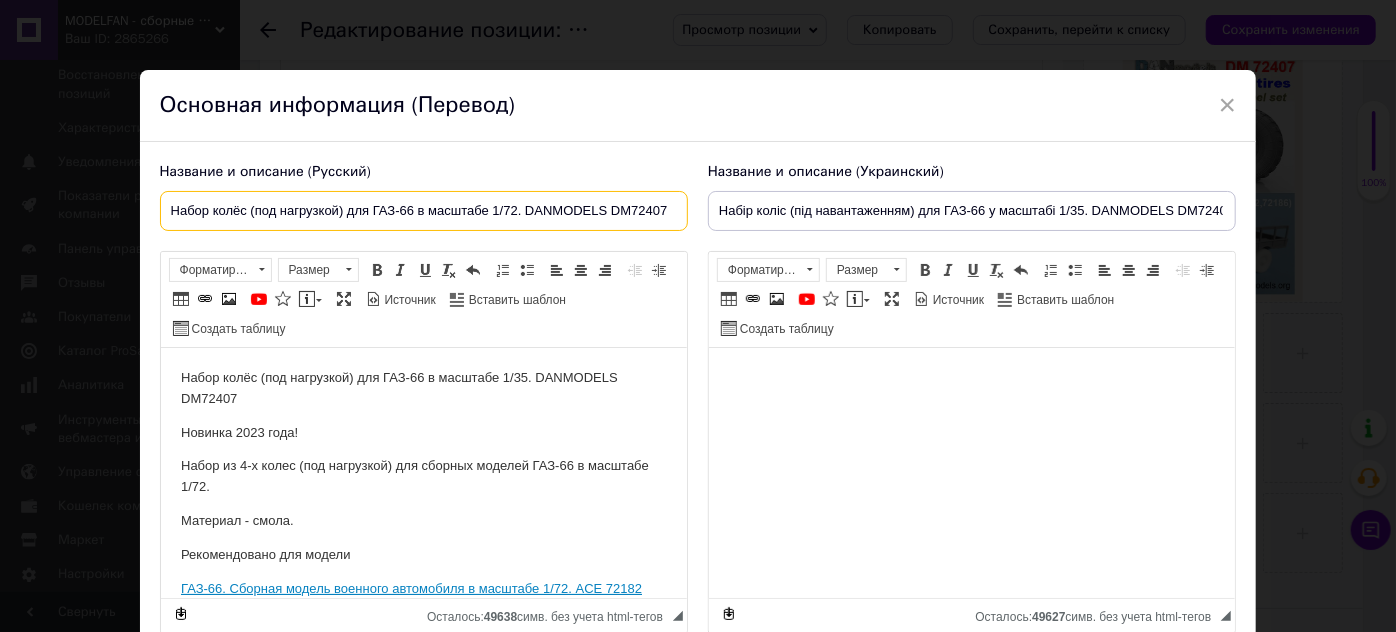 type on "Набор колёс (под нагрузкой) для ГАЗ-66 в масштабе 1/72. DANMODELS DM72407" 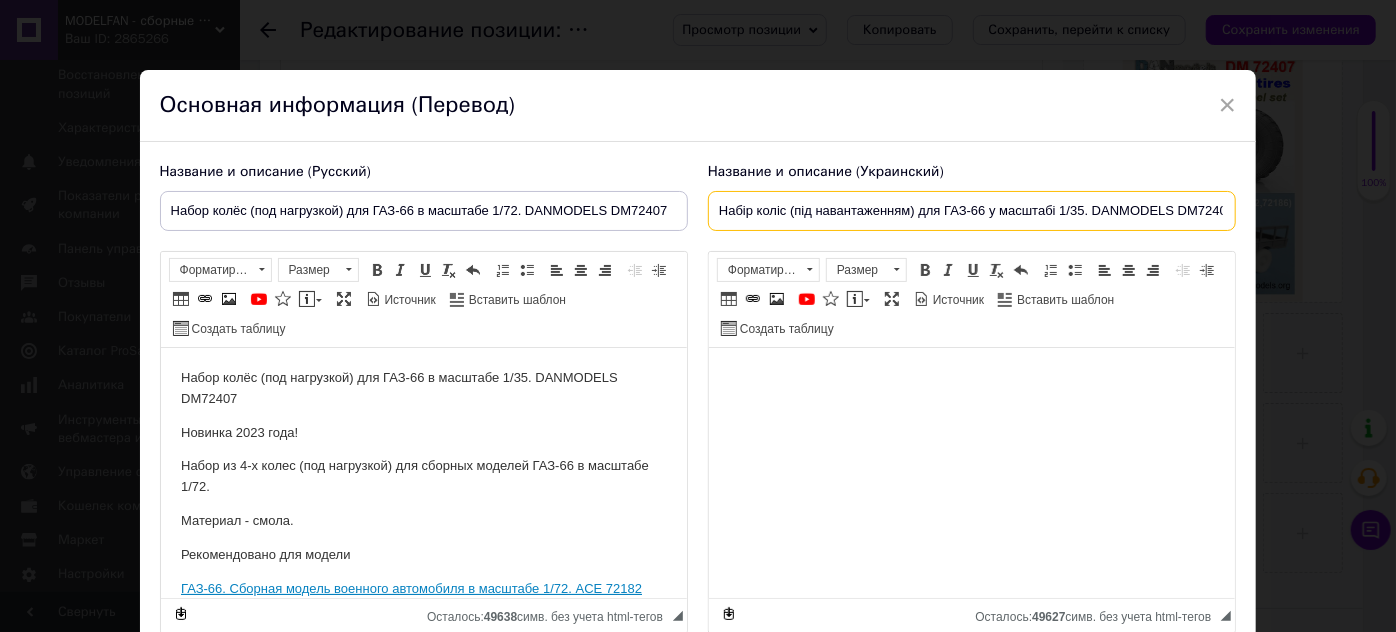 click on "Набір коліс (під навантаженням) для ГАЗ-66 у масштабі 1/35. DANMODELS DM72407" at bounding box center (972, 211) 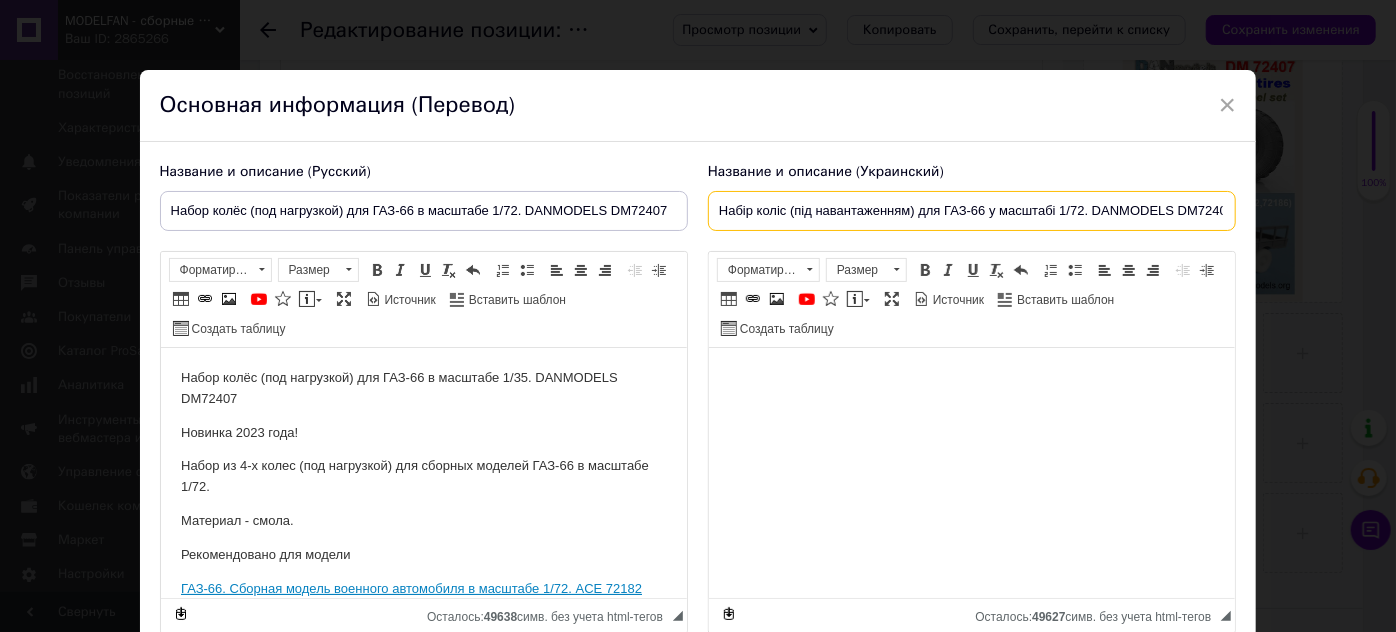 type on "Набір коліс (під навантаженням) для ГАЗ-66 у масштабі 1/72. DANMODELS DM72407" 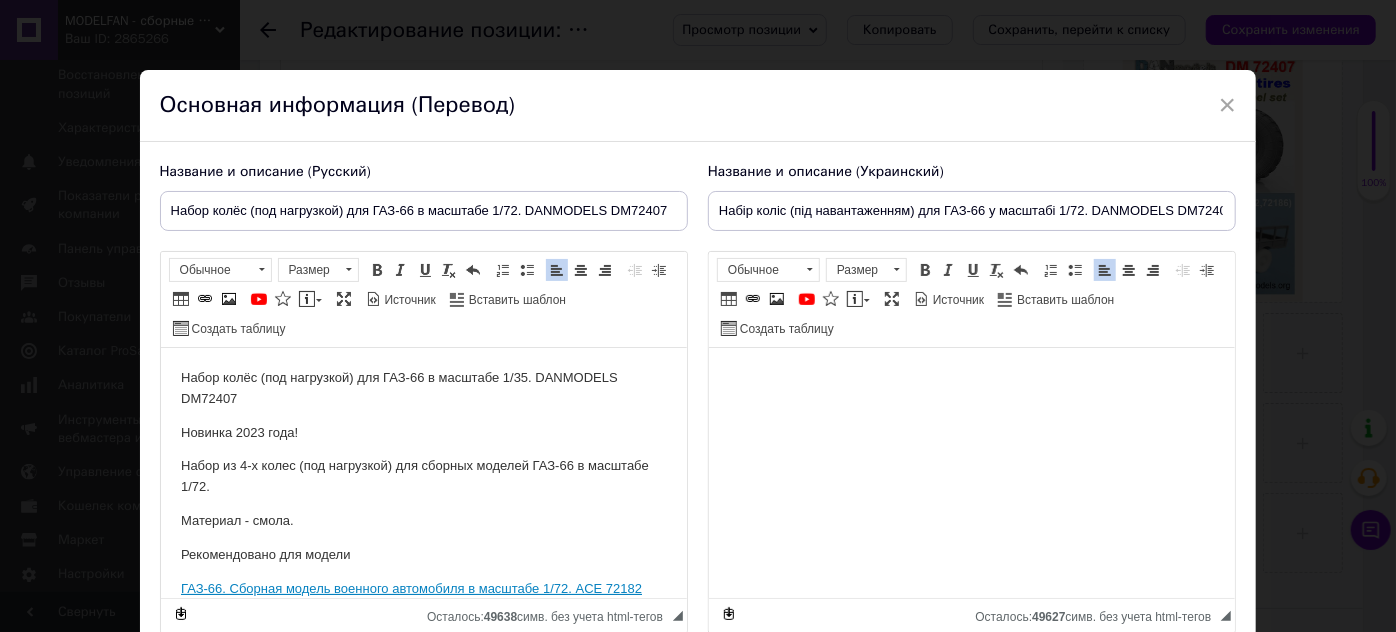 click on "Набор колёс (под нагрузкой) для ГАЗ-66 в масштабе 1/35. DANMODELS DM72407" at bounding box center [423, 389] 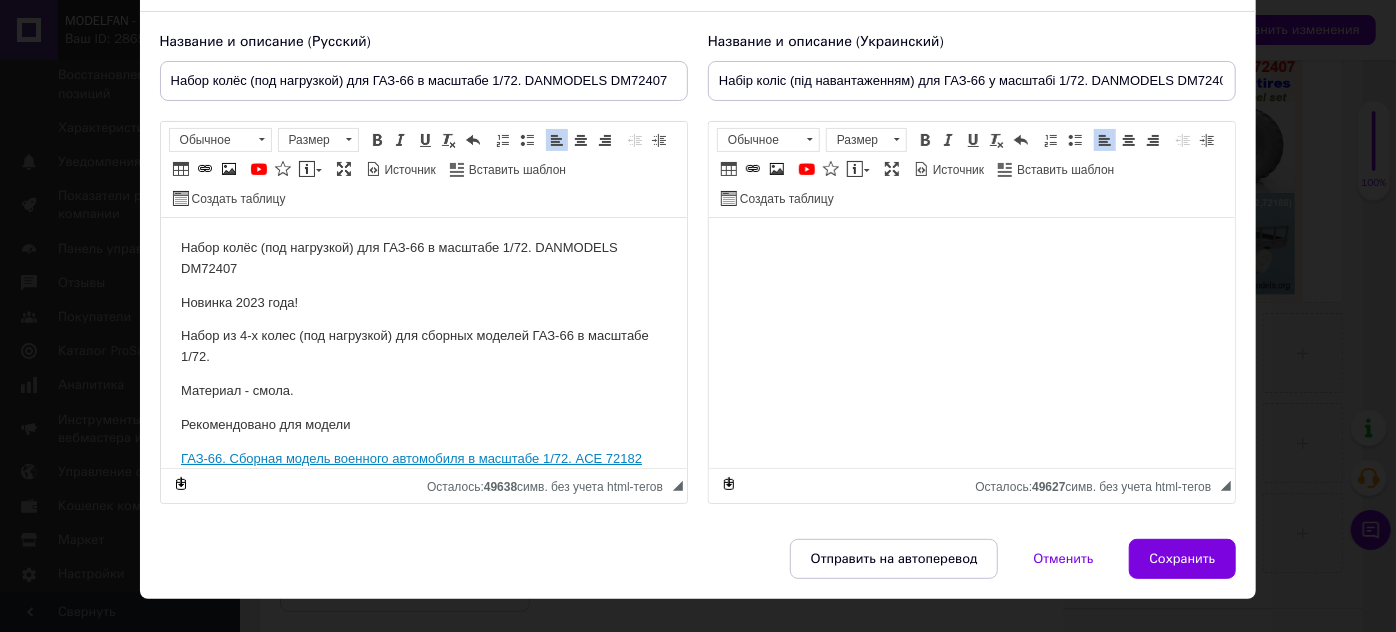 scroll, scrollTop: 163, scrollLeft: 0, axis: vertical 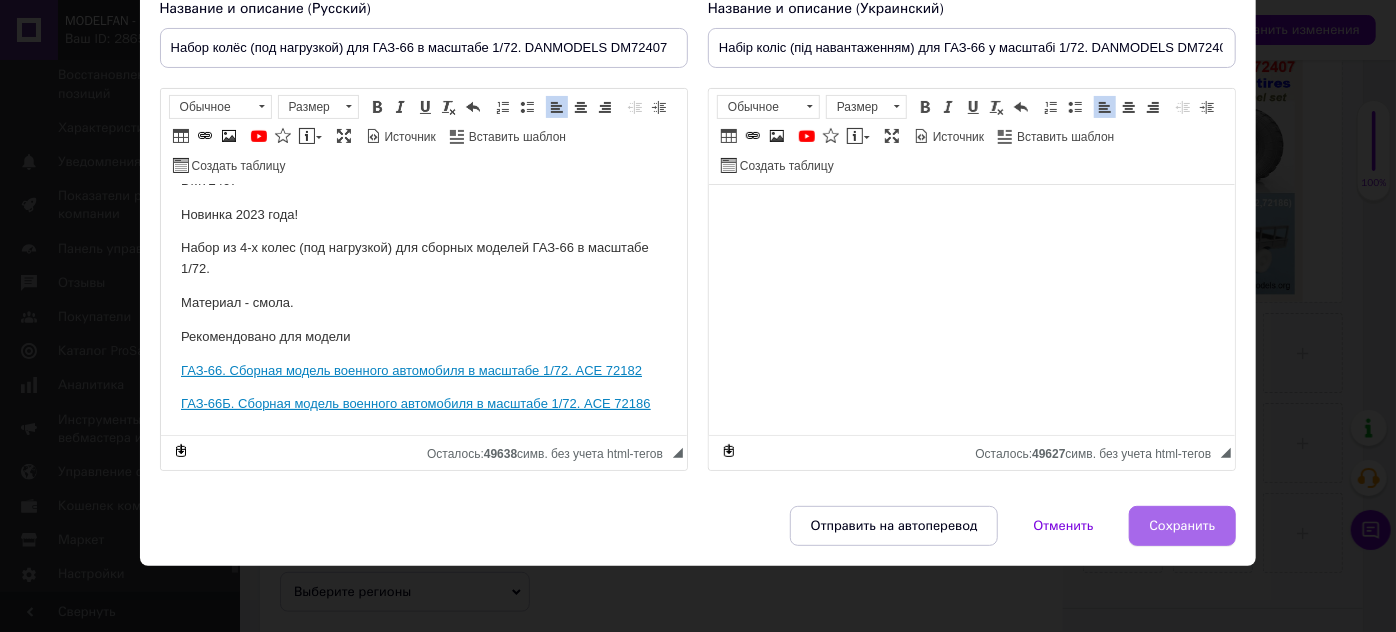 click on "Сохранить" at bounding box center (1183, 526) 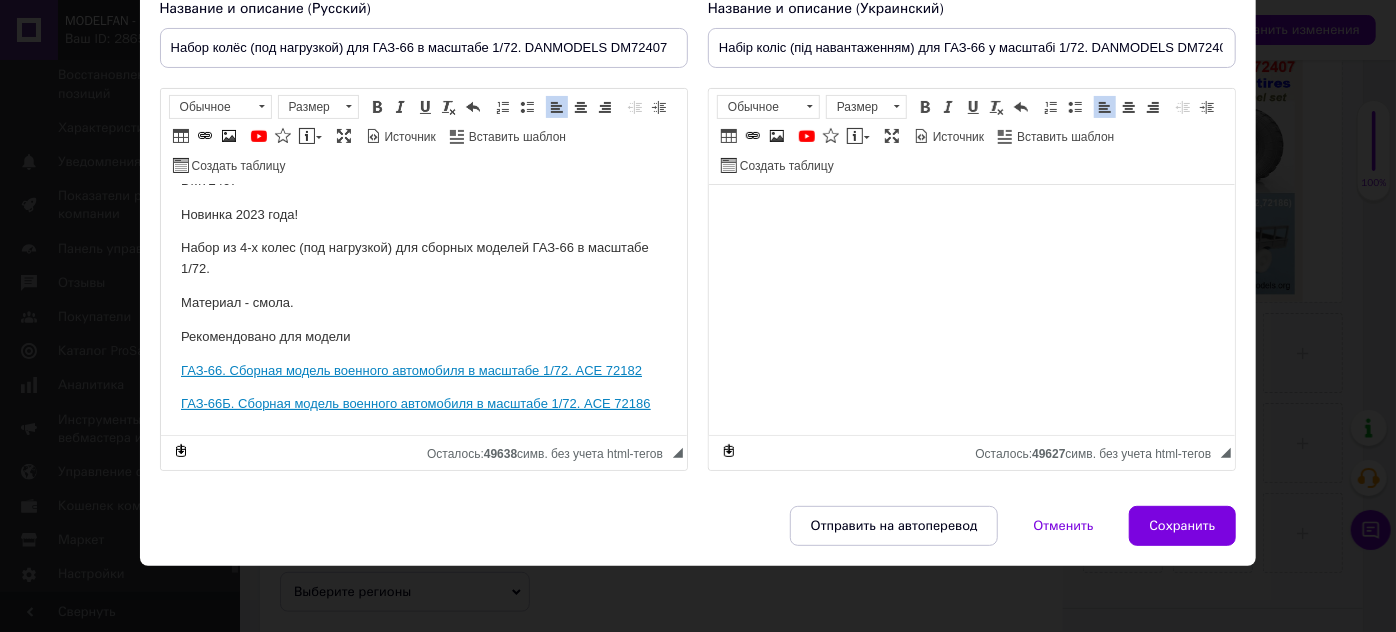 type on "Набор колёс (под нагрузкой) для ГАЗ-66 в масштабе 1/72. DANMODELS DM72407" 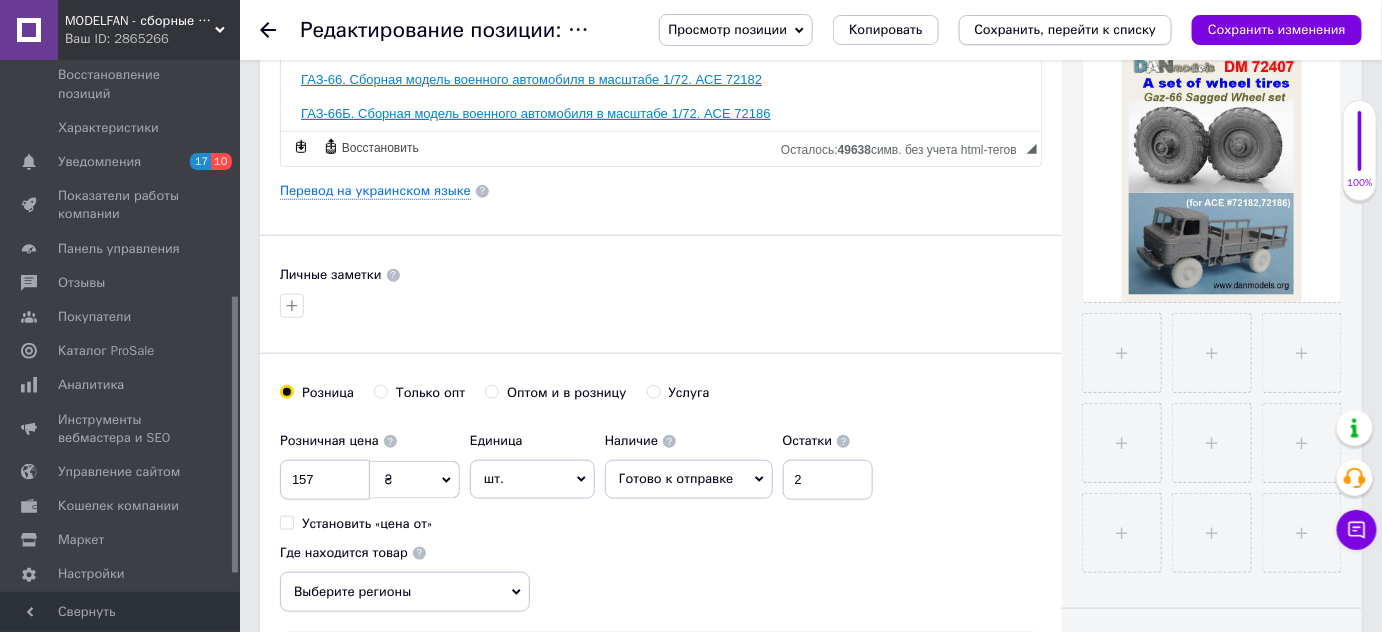 click on "Сохранить, перейти к списку" at bounding box center (1066, 29) 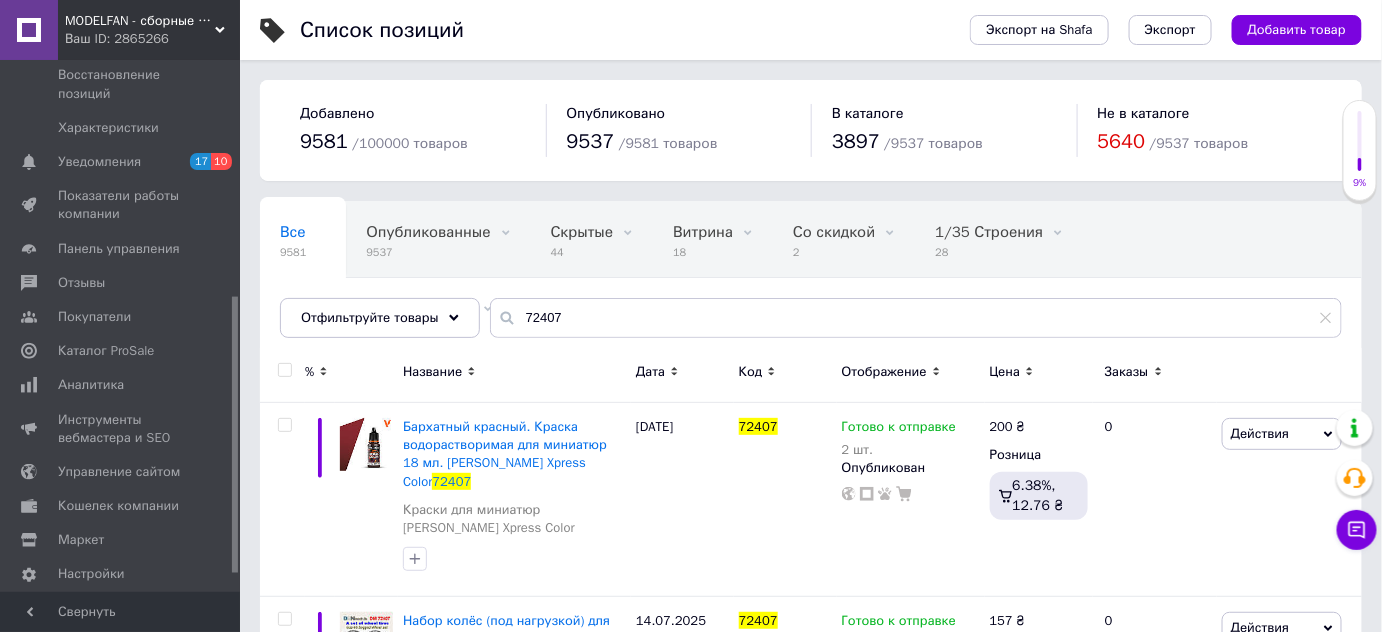 scroll, scrollTop: 181, scrollLeft: 0, axis: vertical 